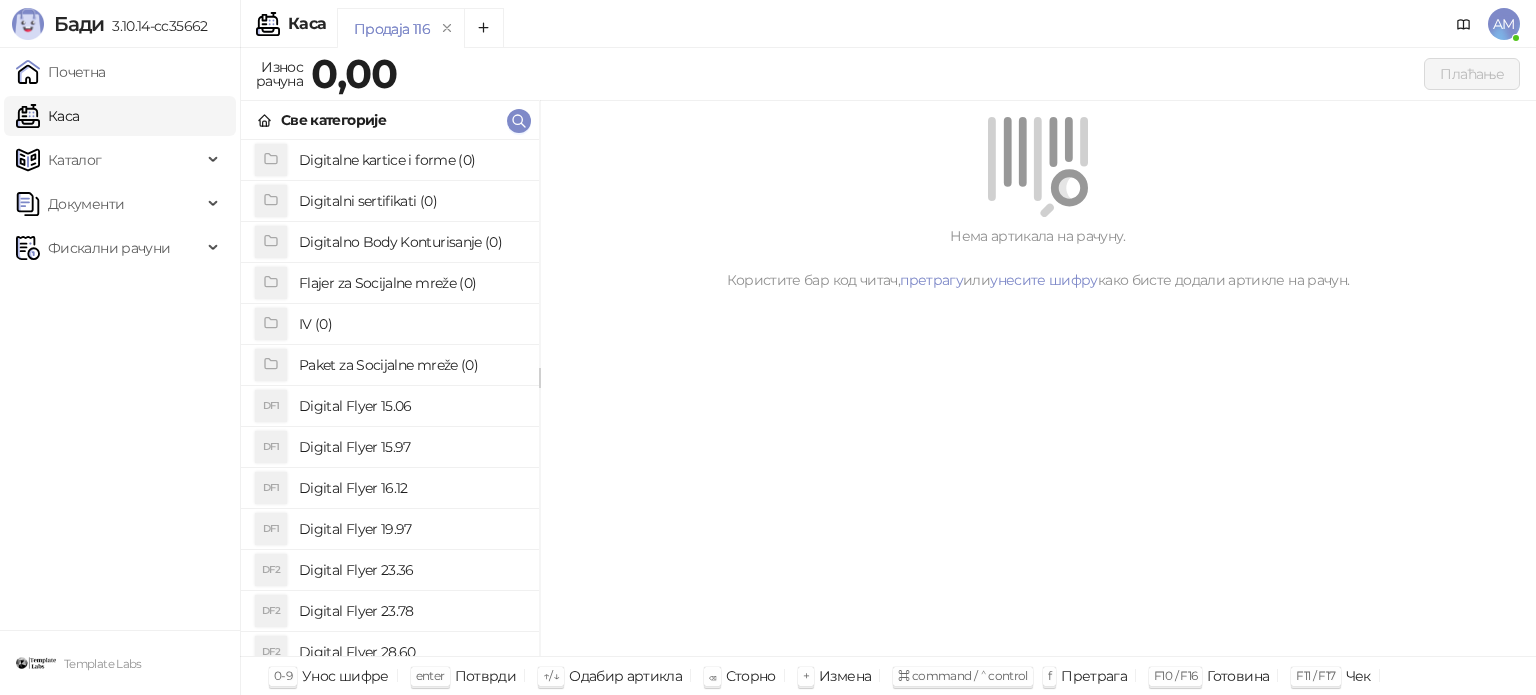 scroll, scrollTop: 0, scrollLeft: 0, axis: both 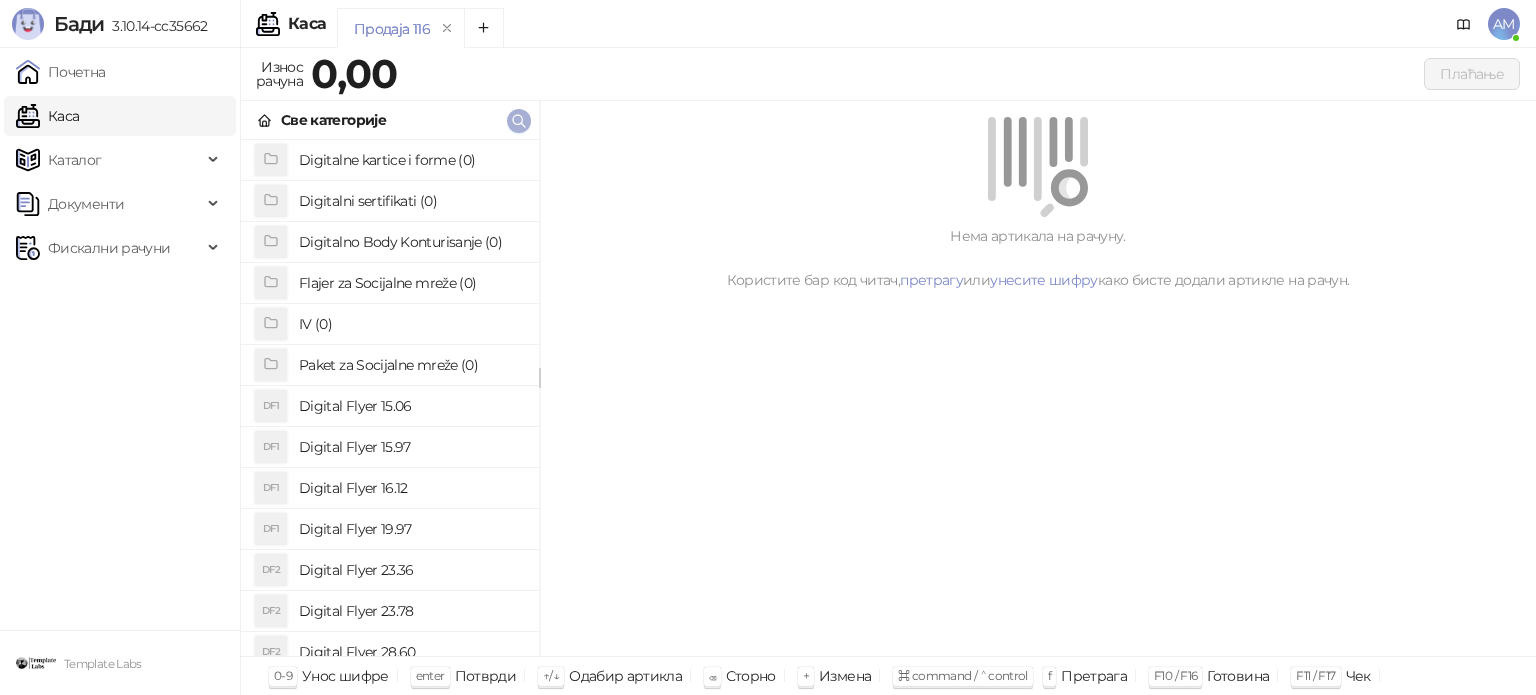 click 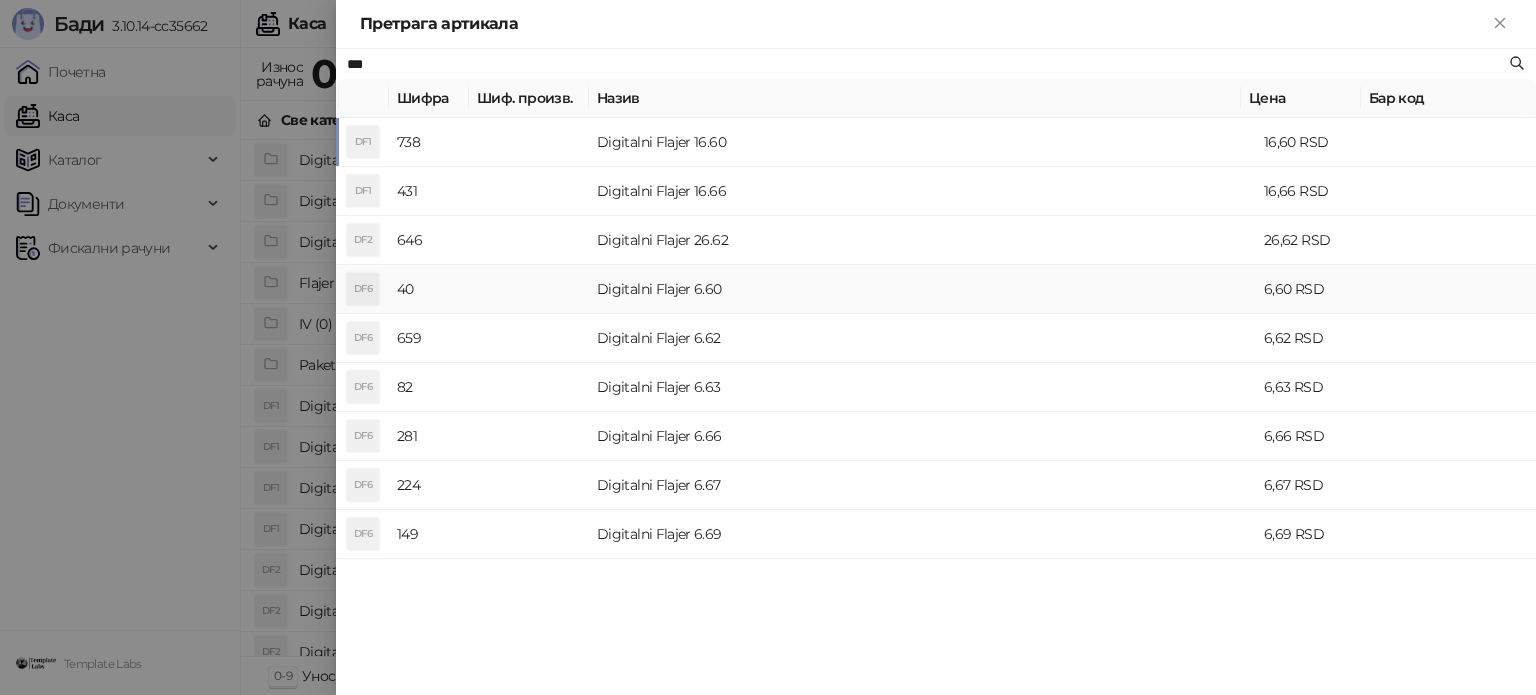 type on "***" 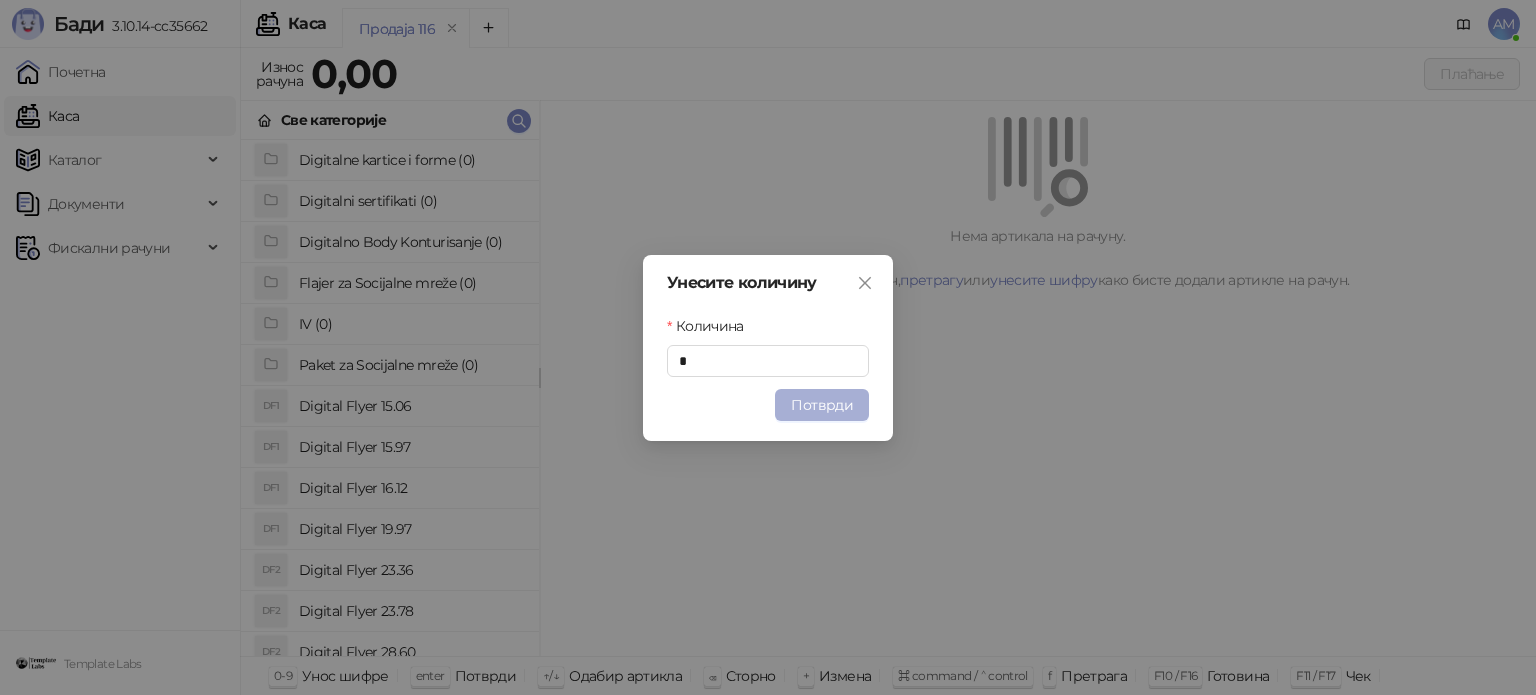 click on "Потврди" at bounding box center [822, 405] 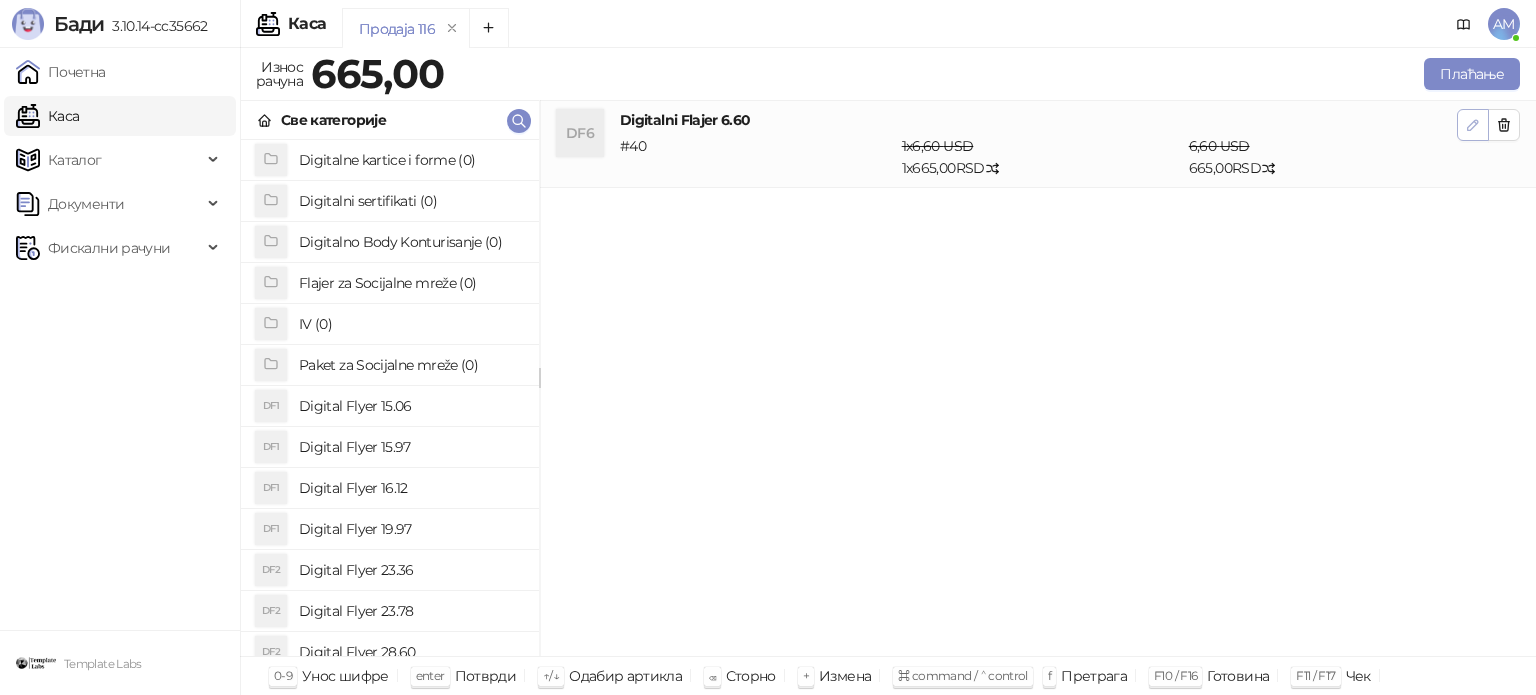click at bounding box center [1473, 125] 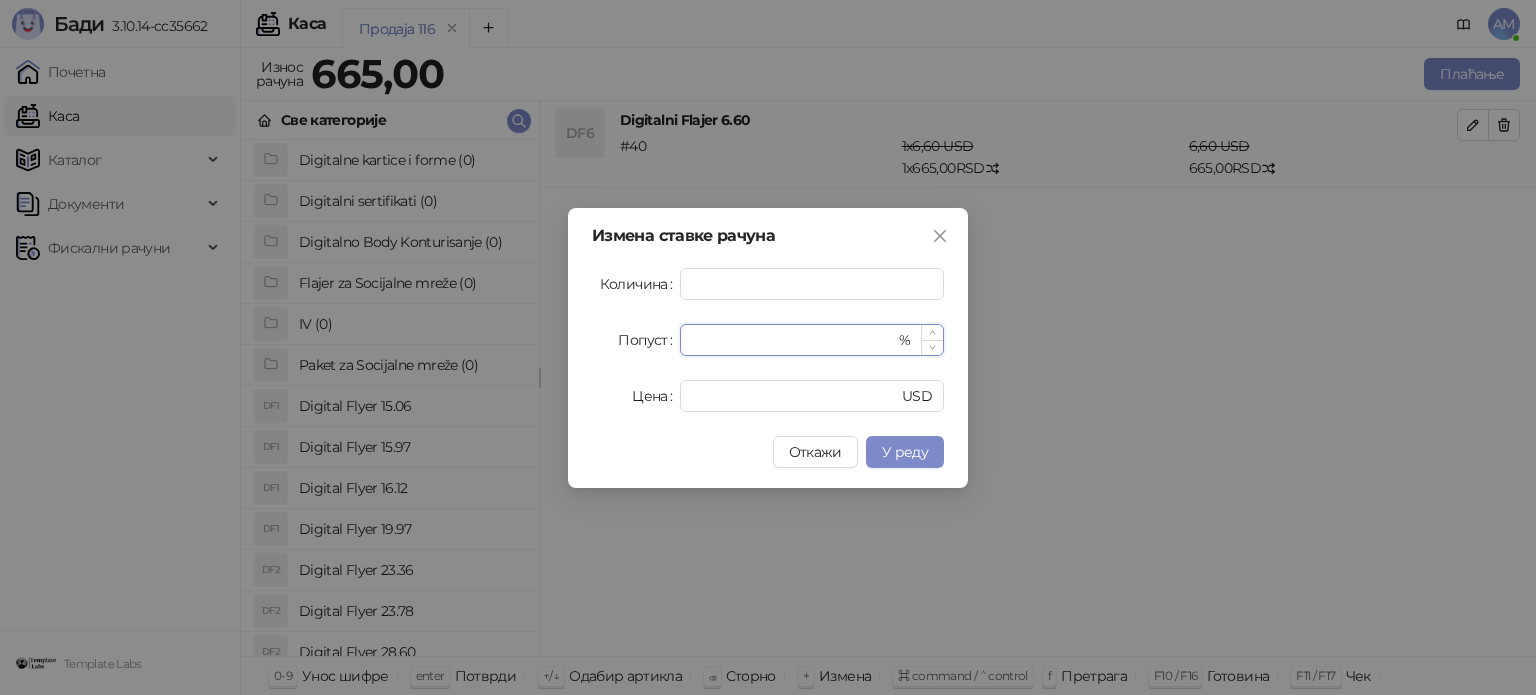 drag, startPoint x: 720, startPoint y: 349, endPoint x: 694, endPoint y: 353, distance: 26.305893 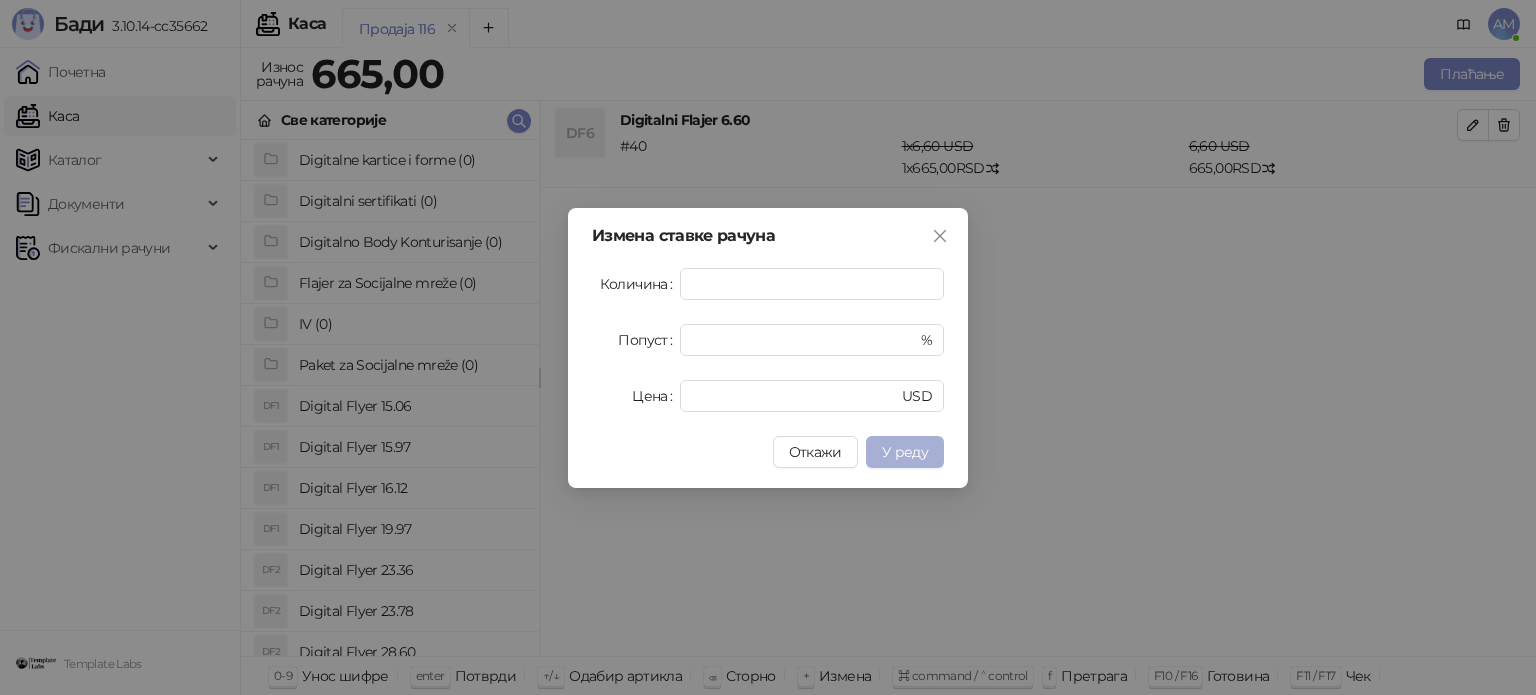 click on "У реду" at bounding box center (905, 452) 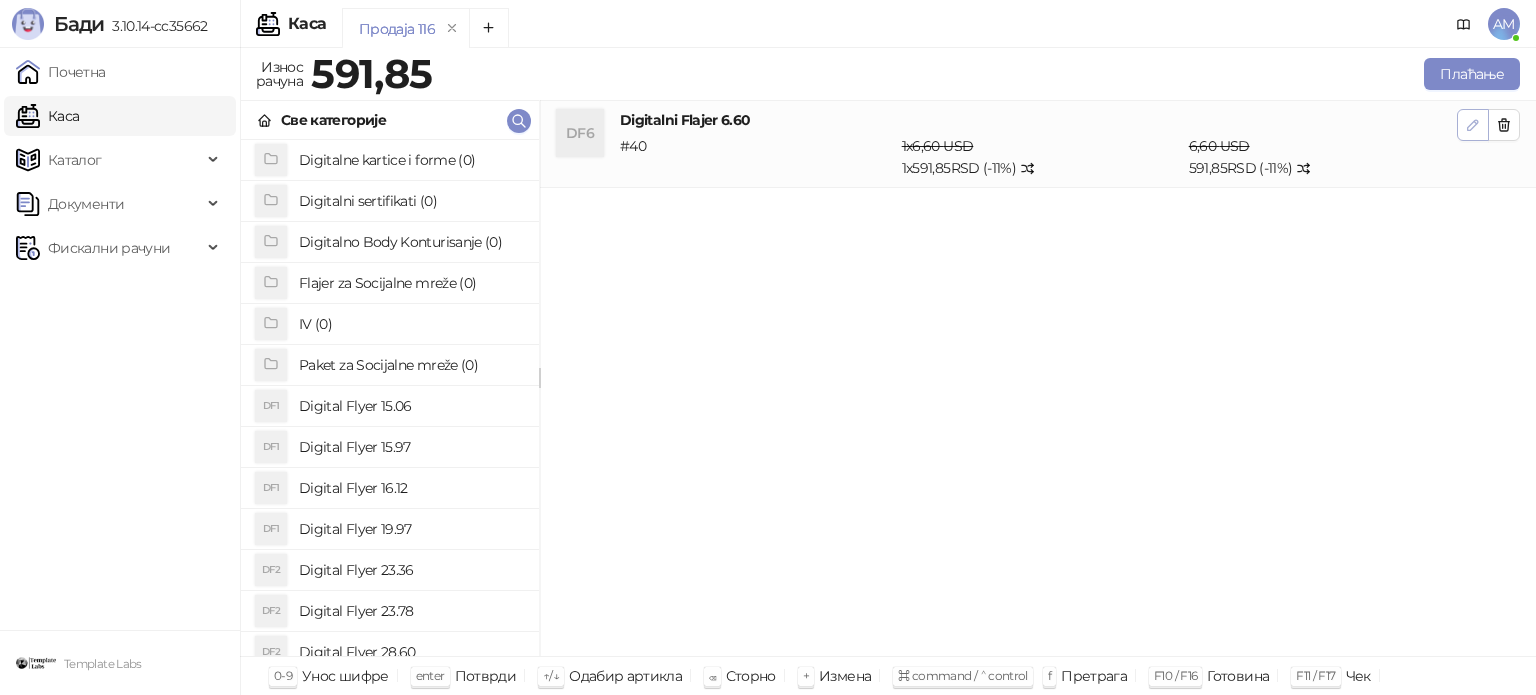 click 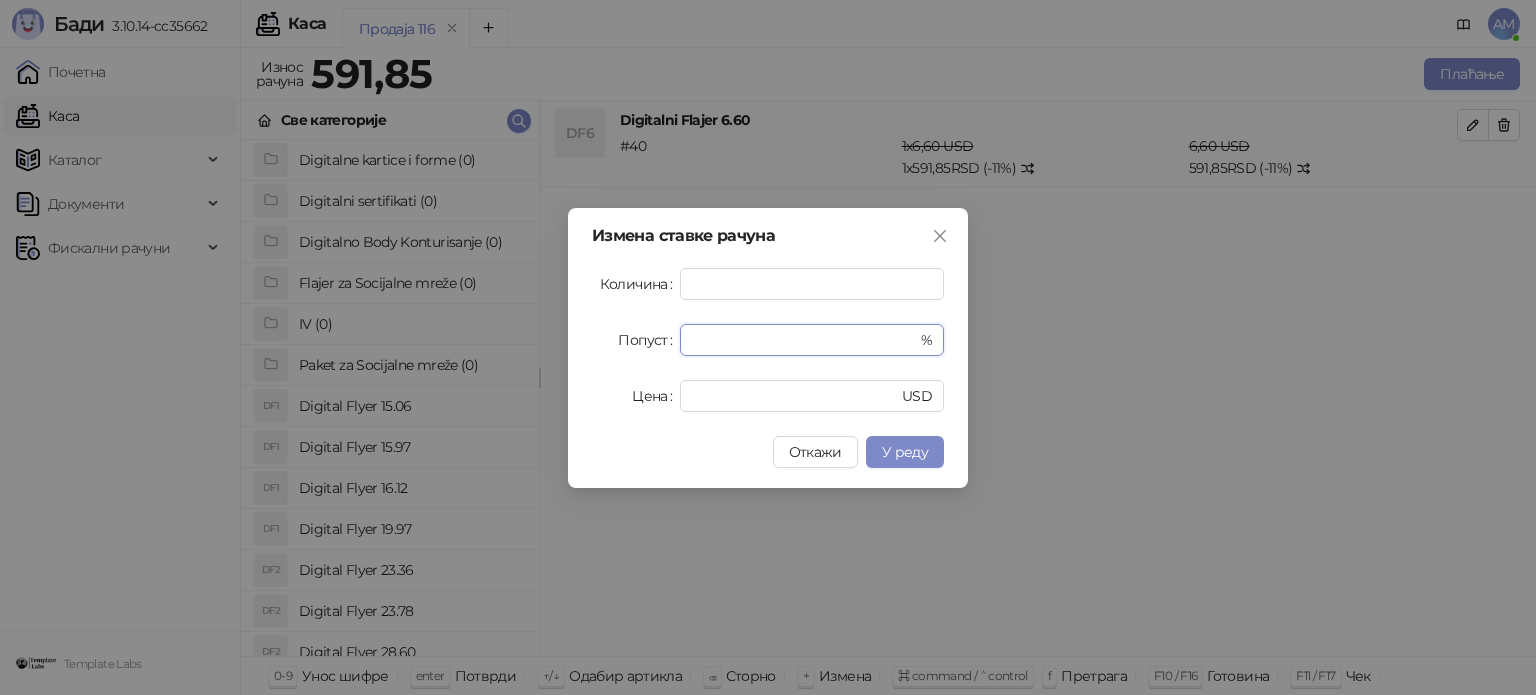 click on "Попуст ** %" at bounding box center (768, 340) 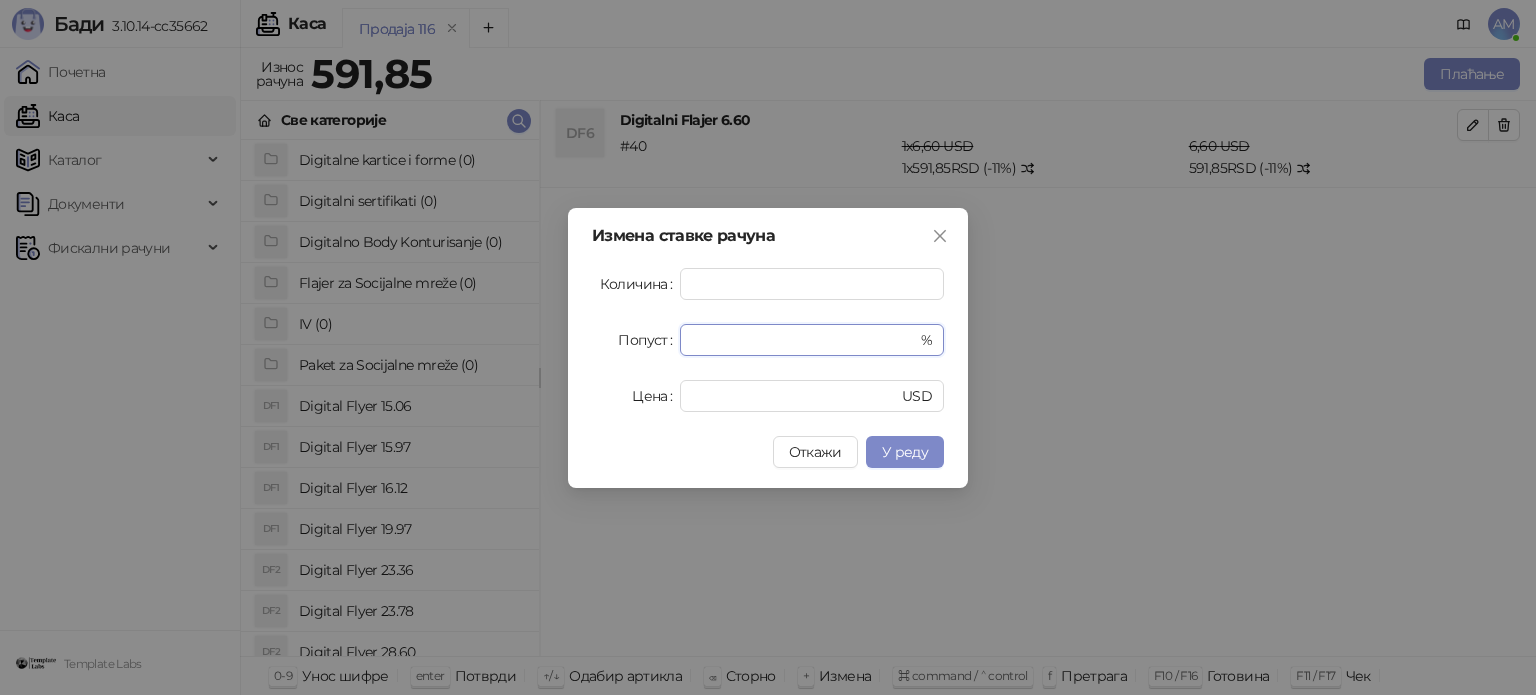type on "*" 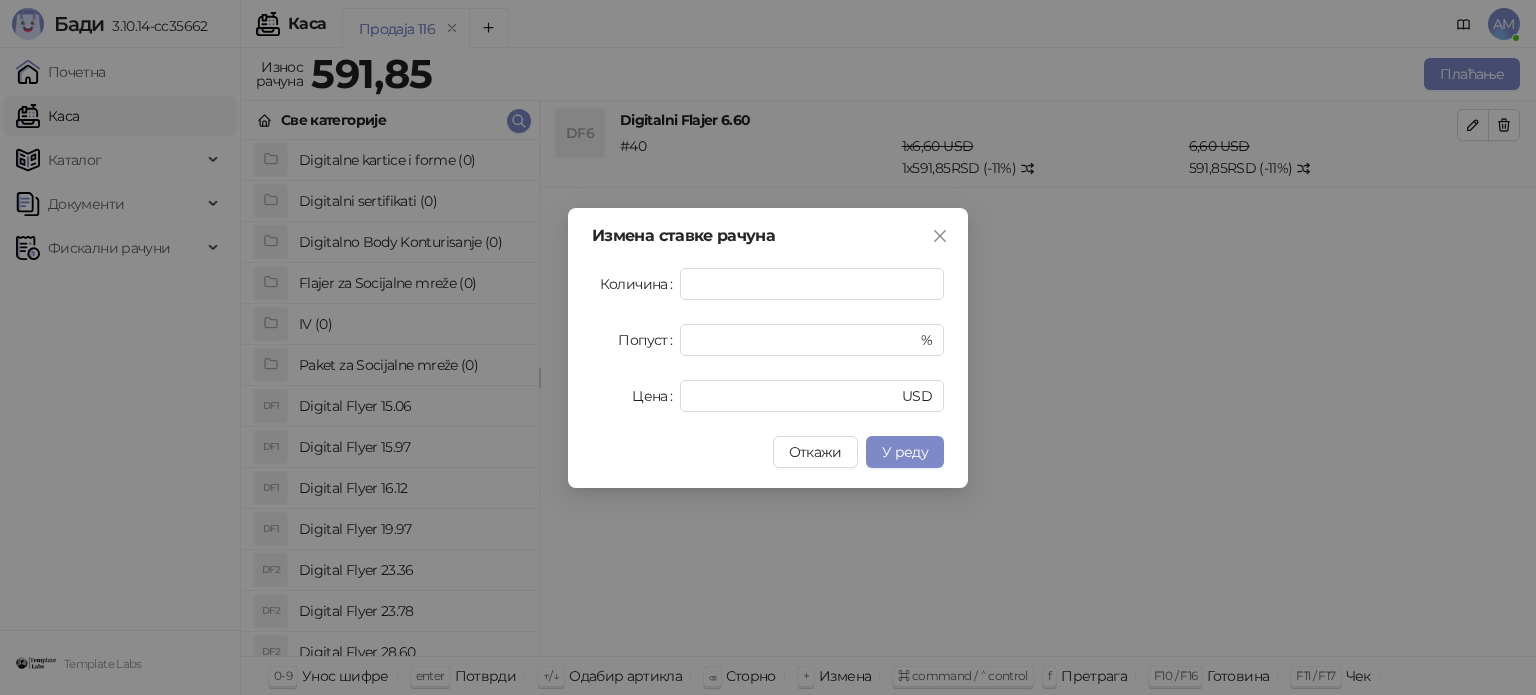 click on "Измена ставке рачуна Количина * Попуст * % Цена *** USD Откажи У реду" at bounding box center [768, 348] 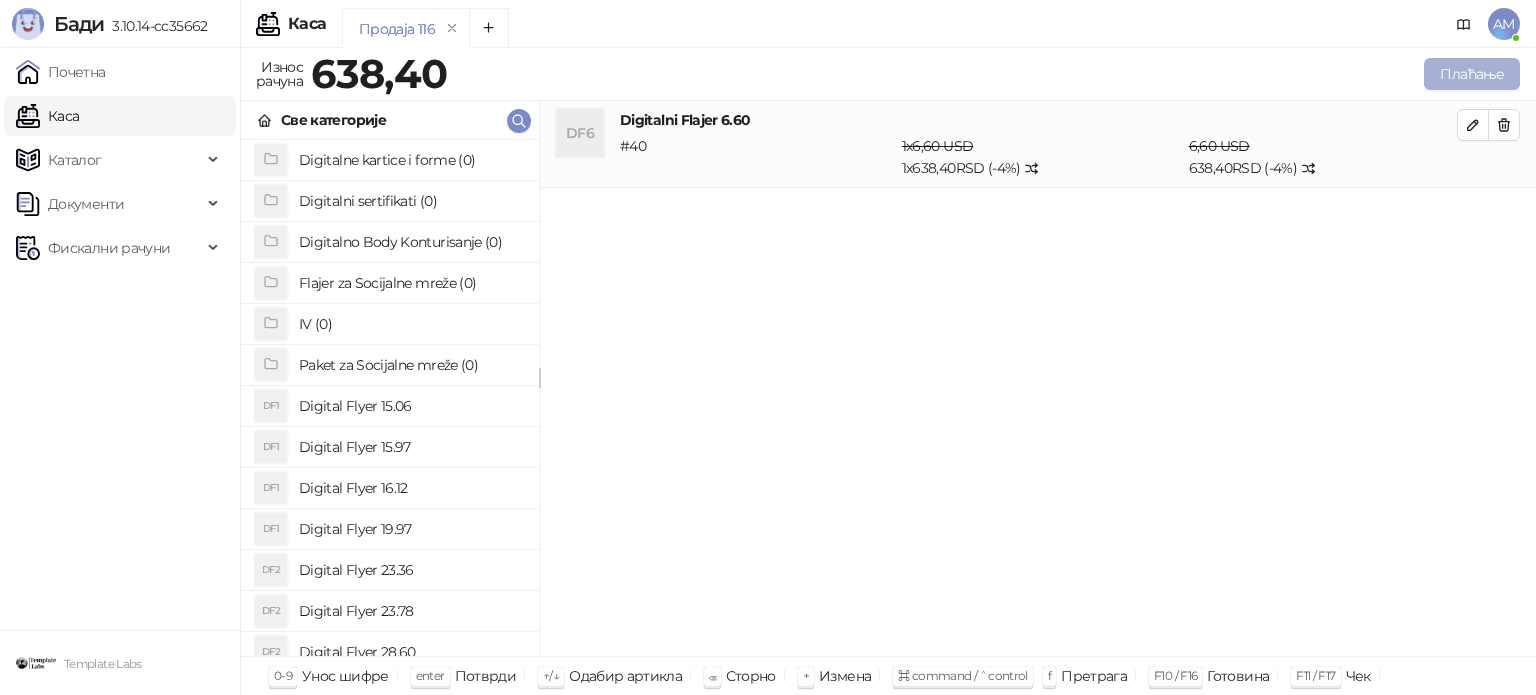 click on "Плаћање" at bounding box center [1472, 74] 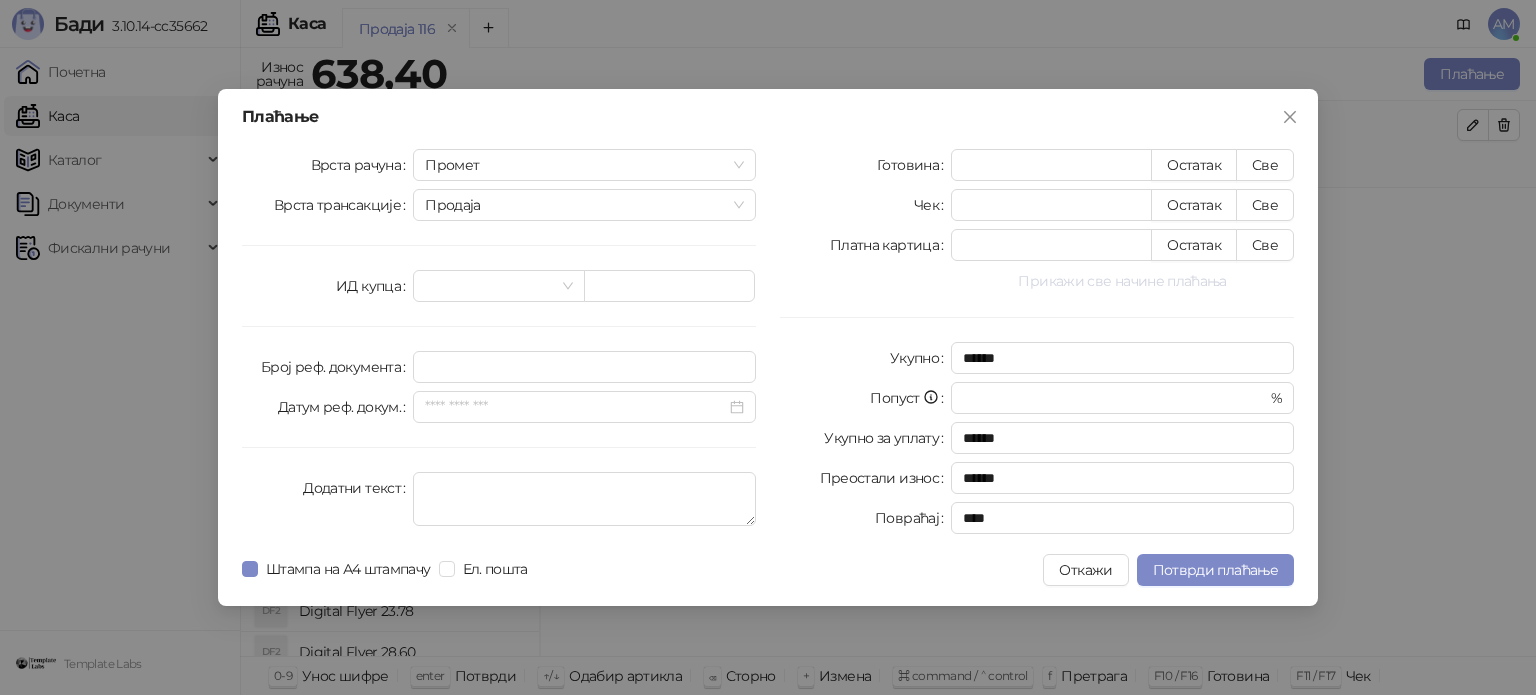 click on "Прикажи све начине плаћања" at bounding box center [1122, 281] 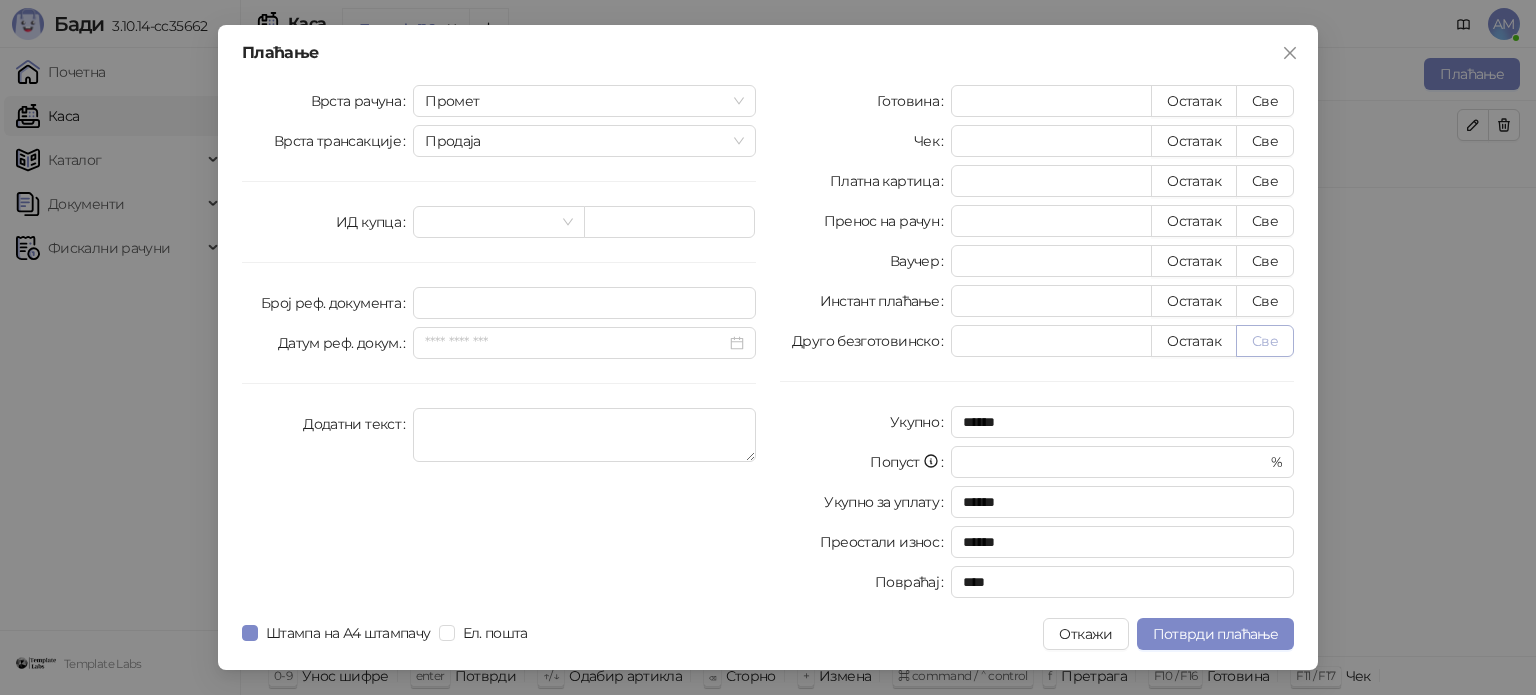 click on "Све" at bounding box center (1265, 341) 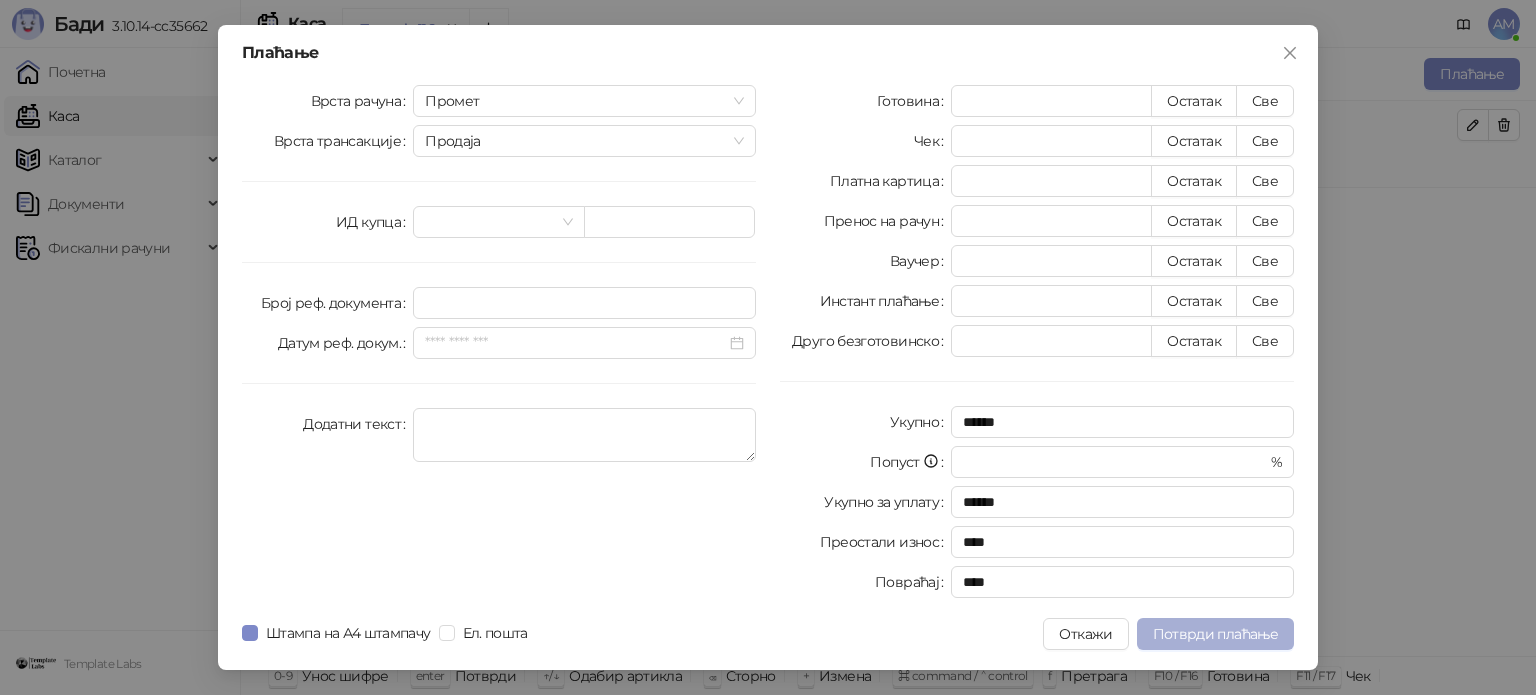 click on "Потврди плаћање" at bounding box center (1215, 634) 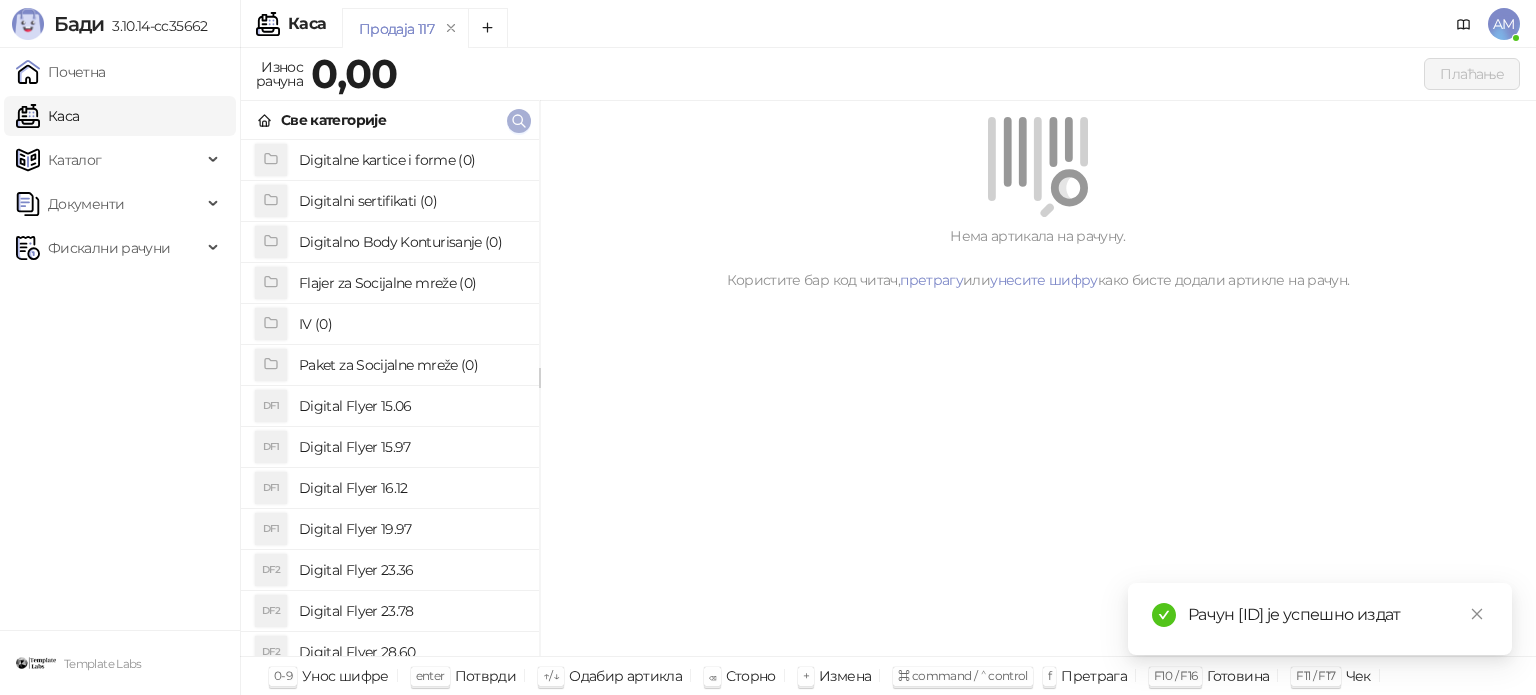 click 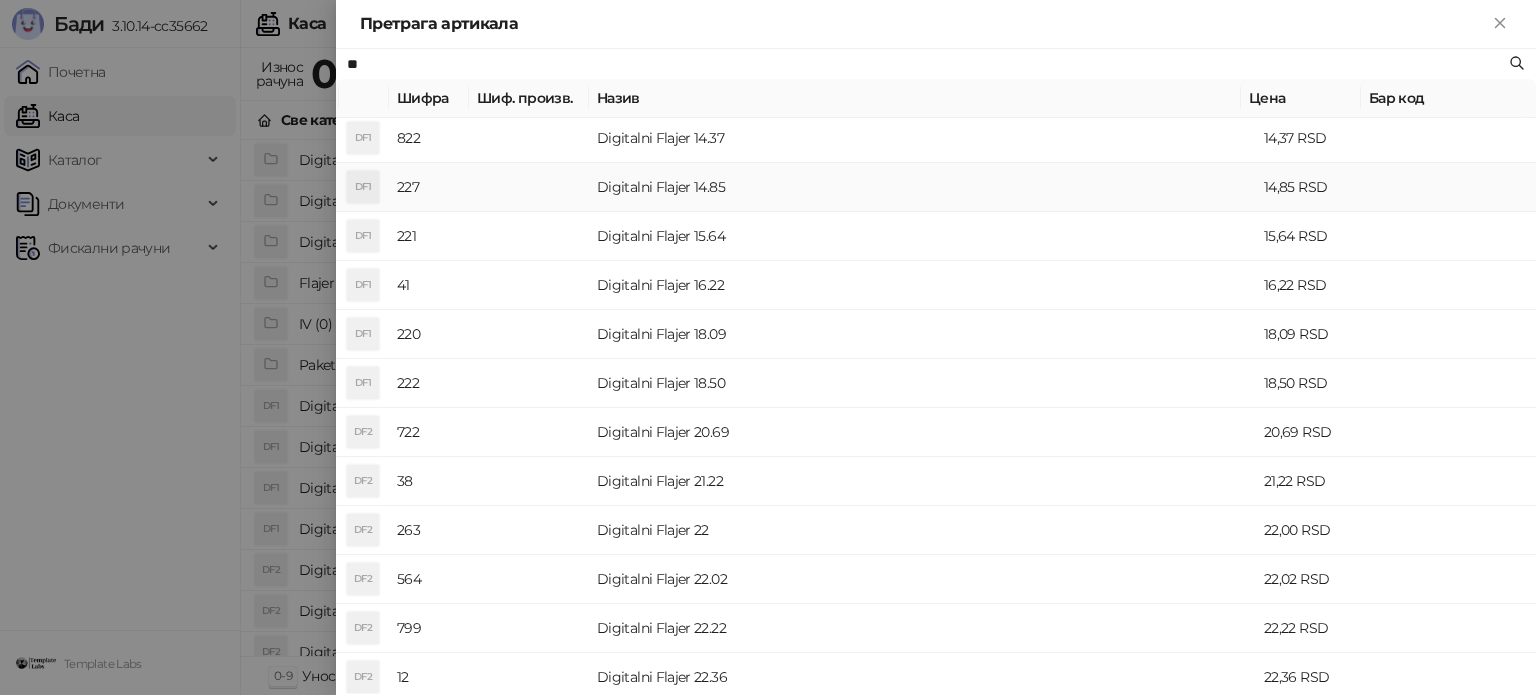 scroll, scrollTop: 300, scrollLeft: 0, axis: vertical 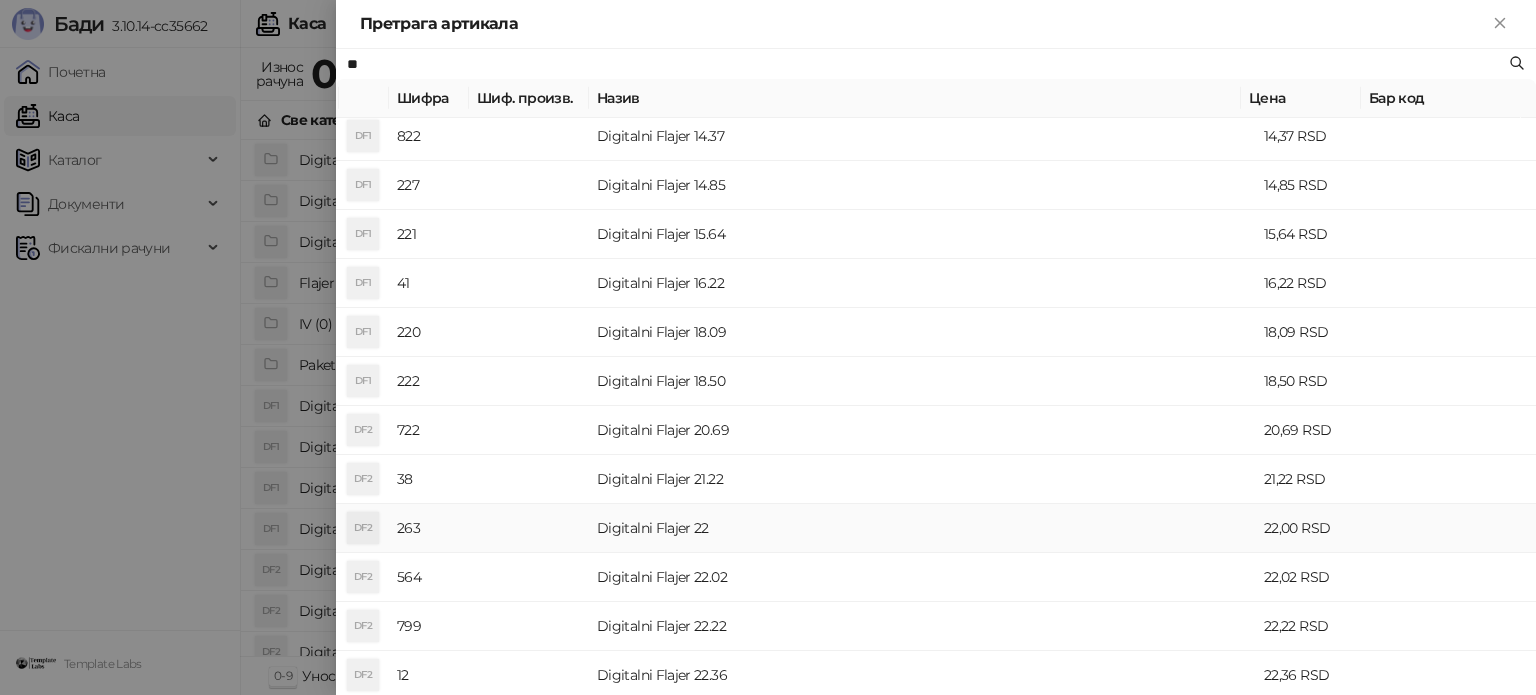click on "Digitalni Flajer 22" at bounding box center (922, 528) 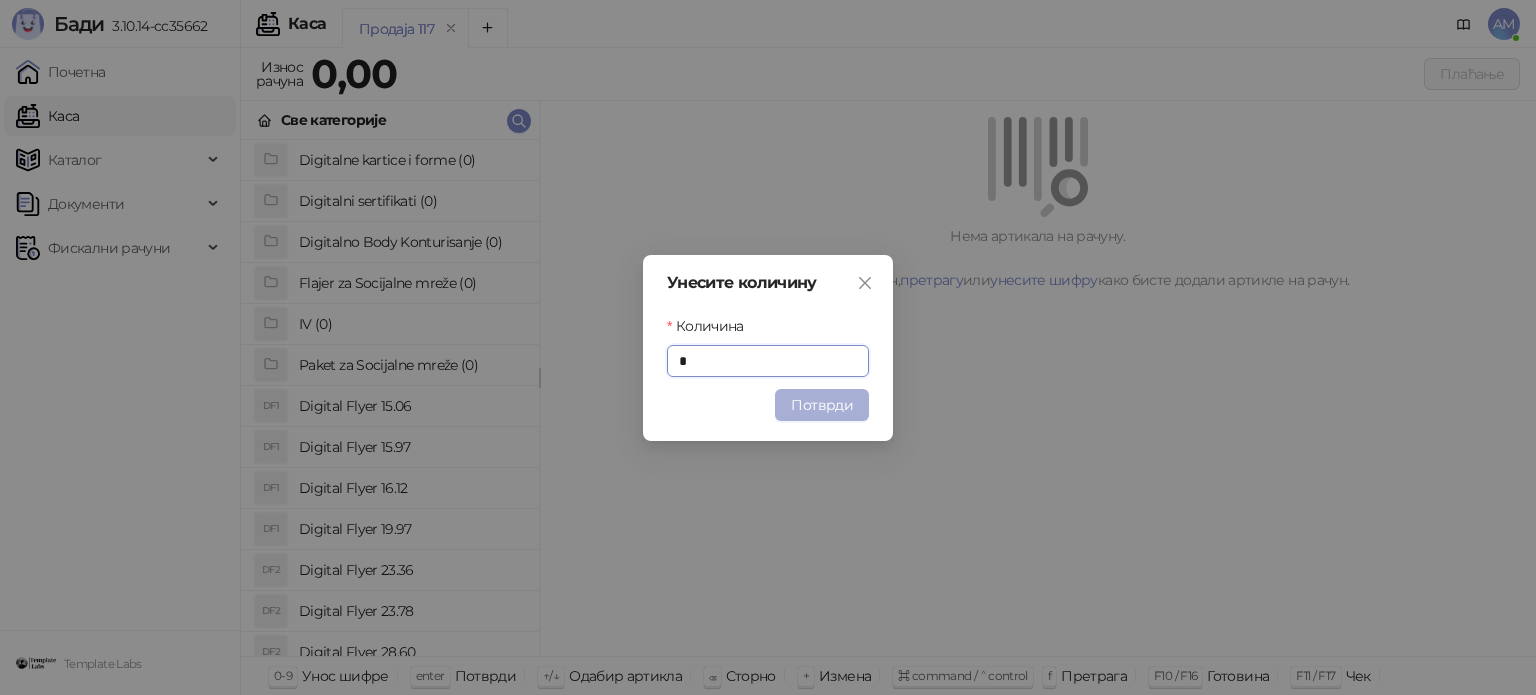 click on "Потврди" at bounding box center [822, 405] 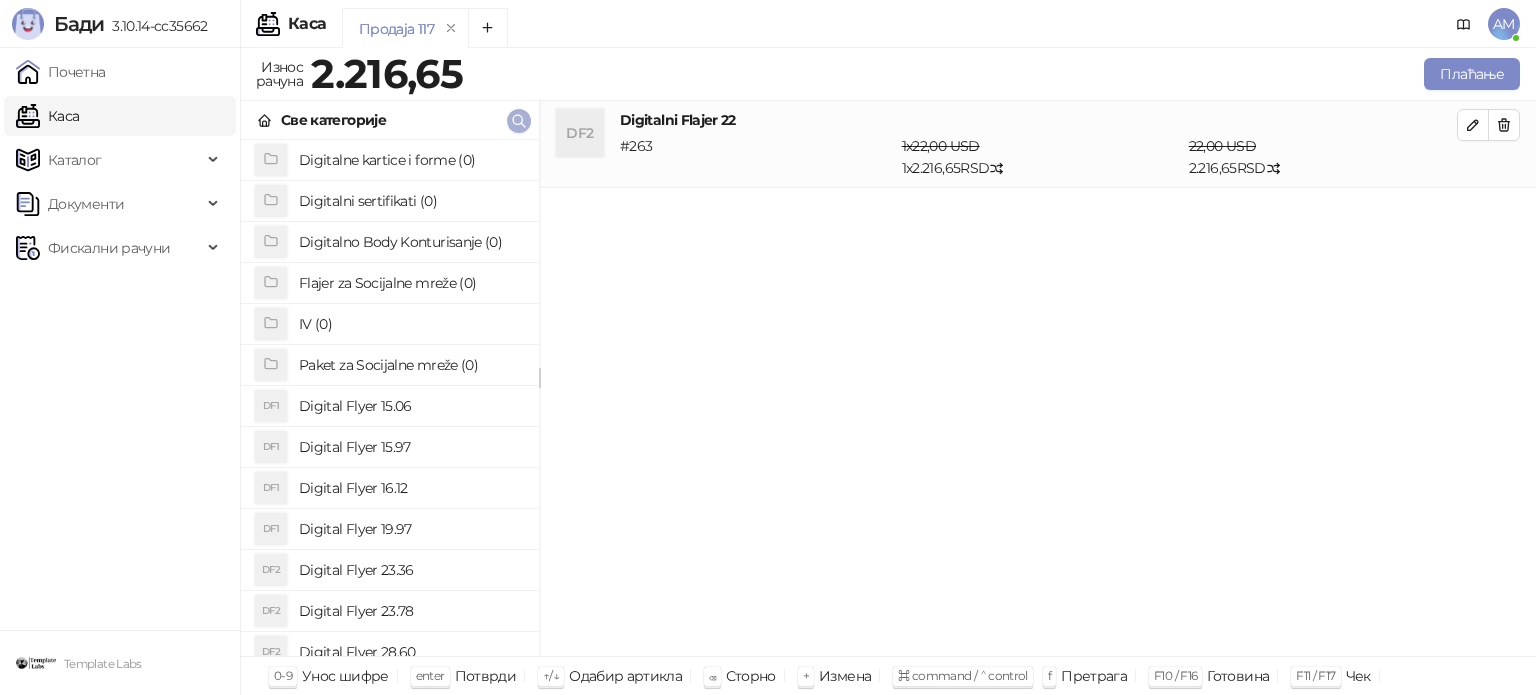 click 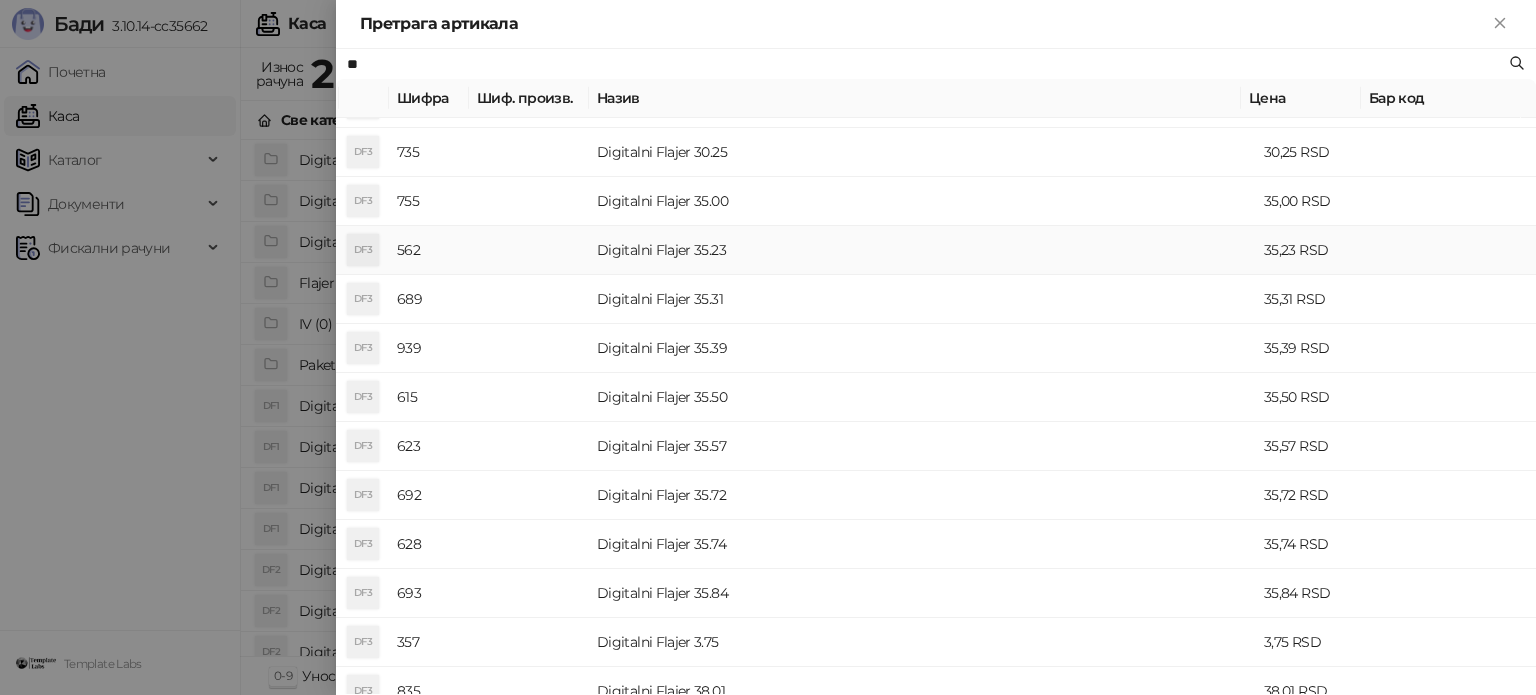scroll, scrollTop: 500, scrollLeft: 0, axis: vertical 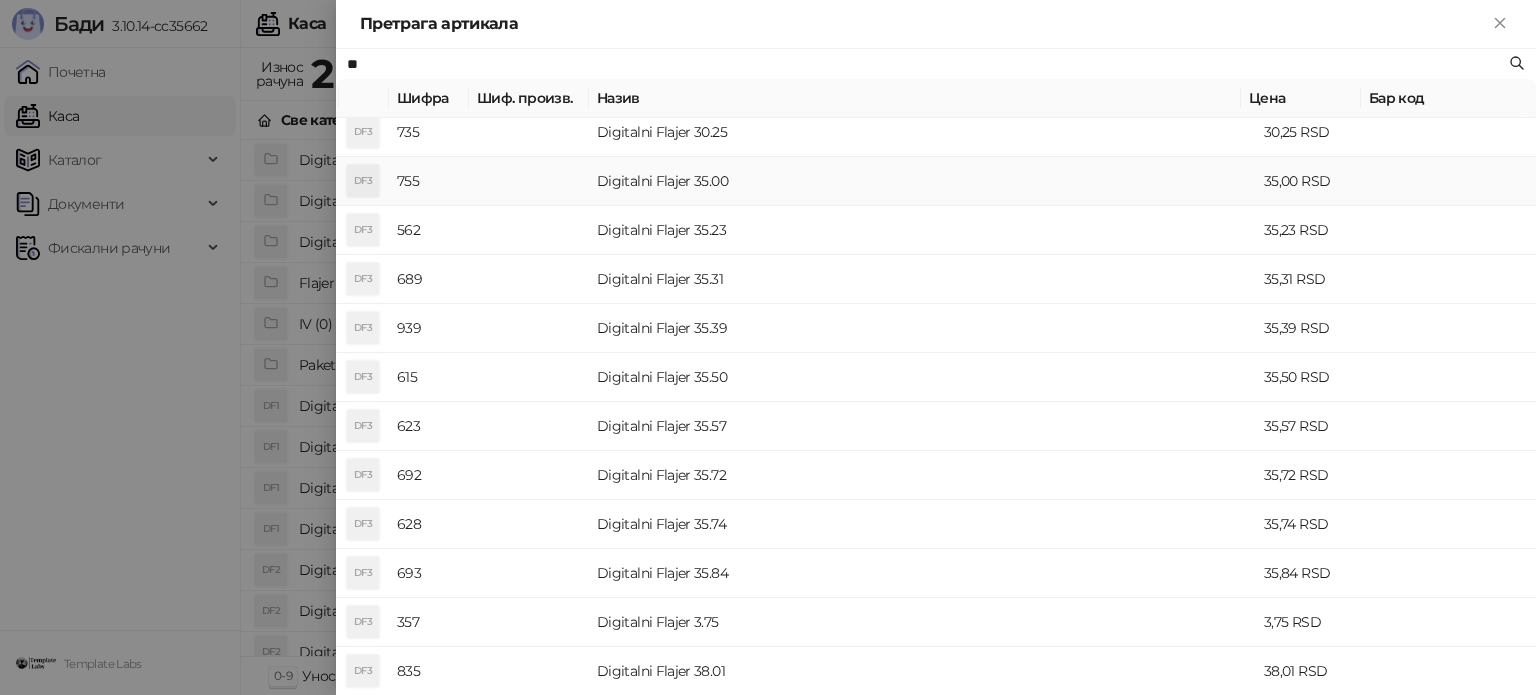 click on "Digitalni Flajer 35.00" at bounding box center (922, 181) 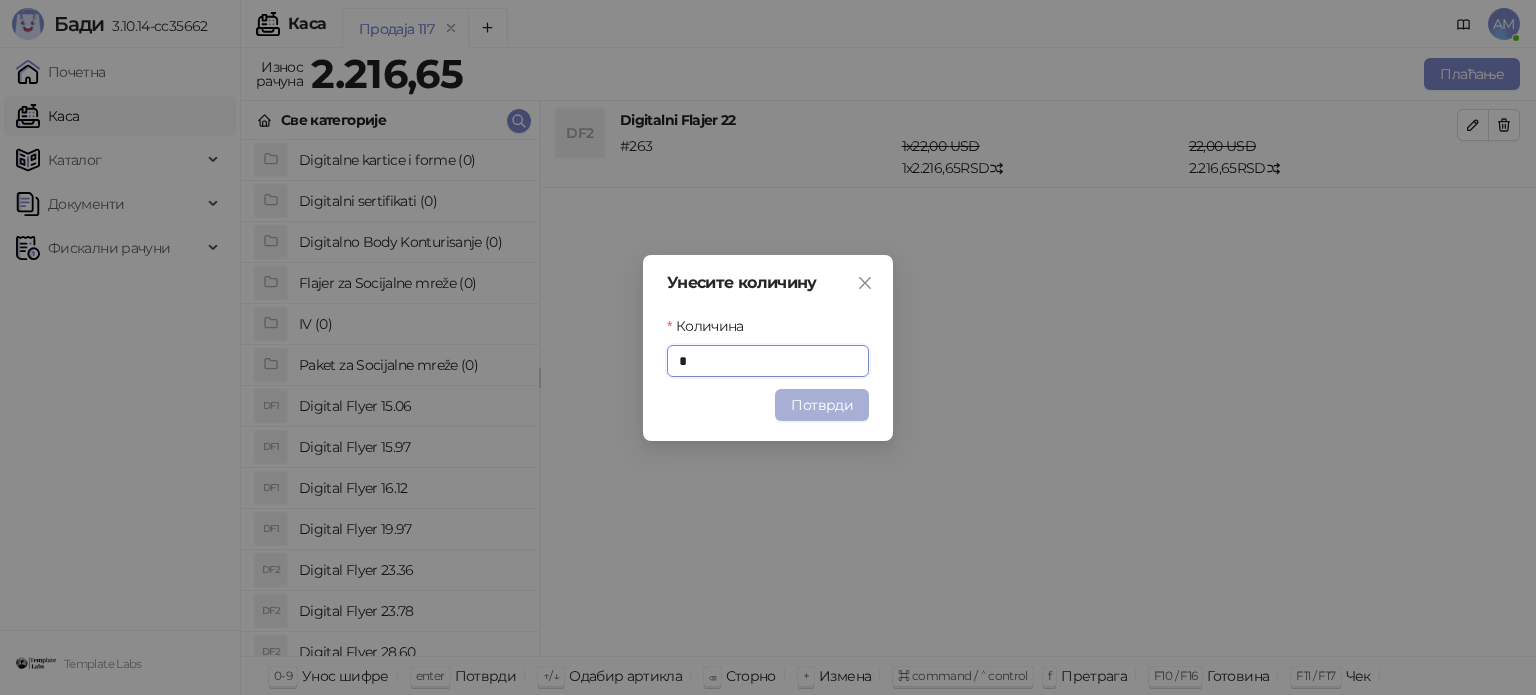 click on "Потврди" at bounding box center (822, 405) 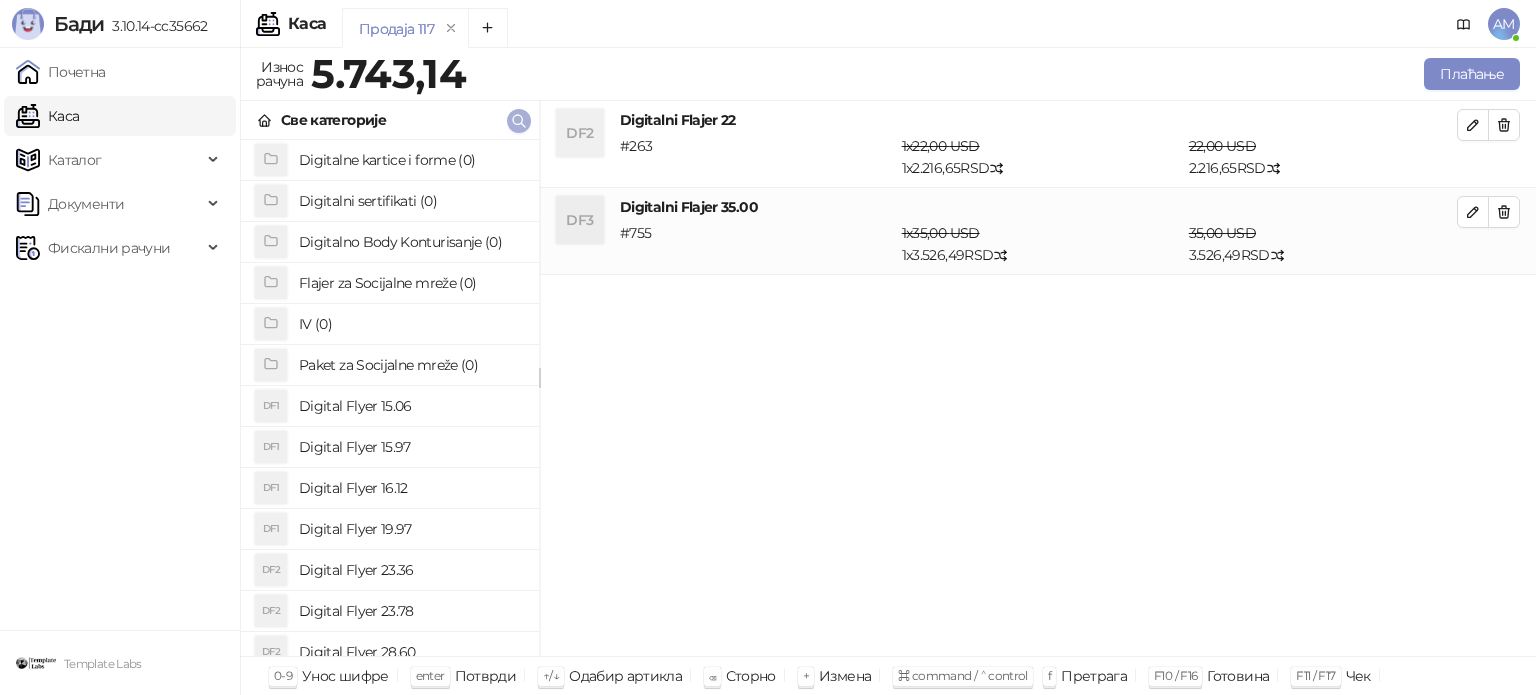 click 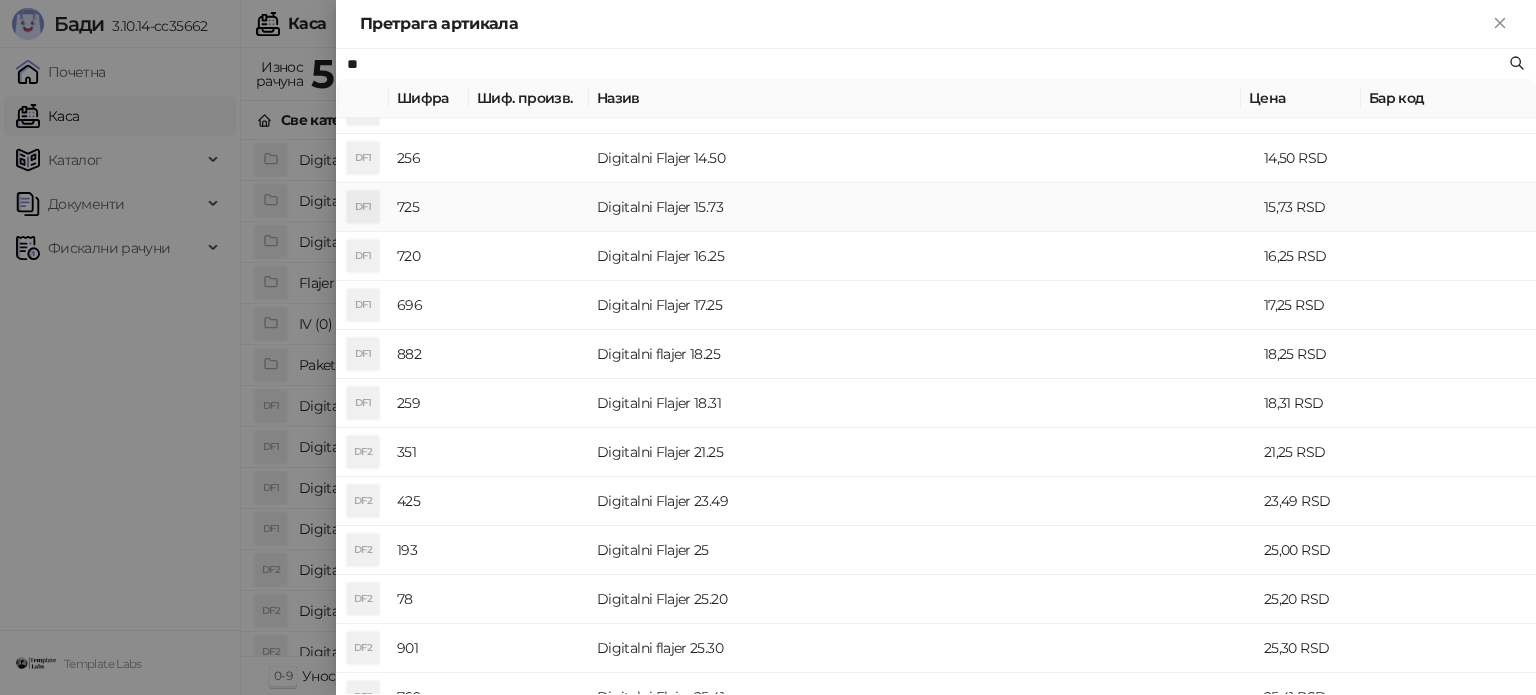 scroll, scrollTop: 200, scrollLeft: 0, axis: vertical 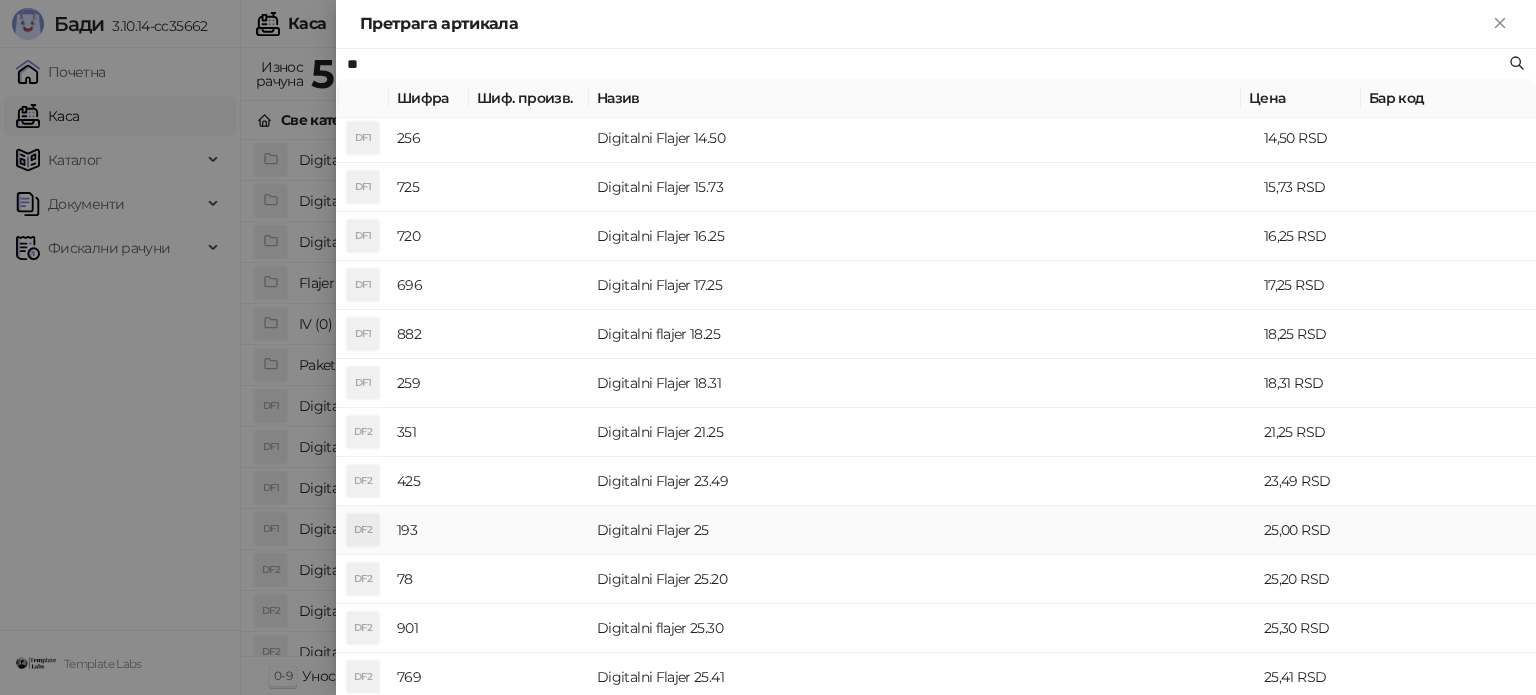 type on "**" 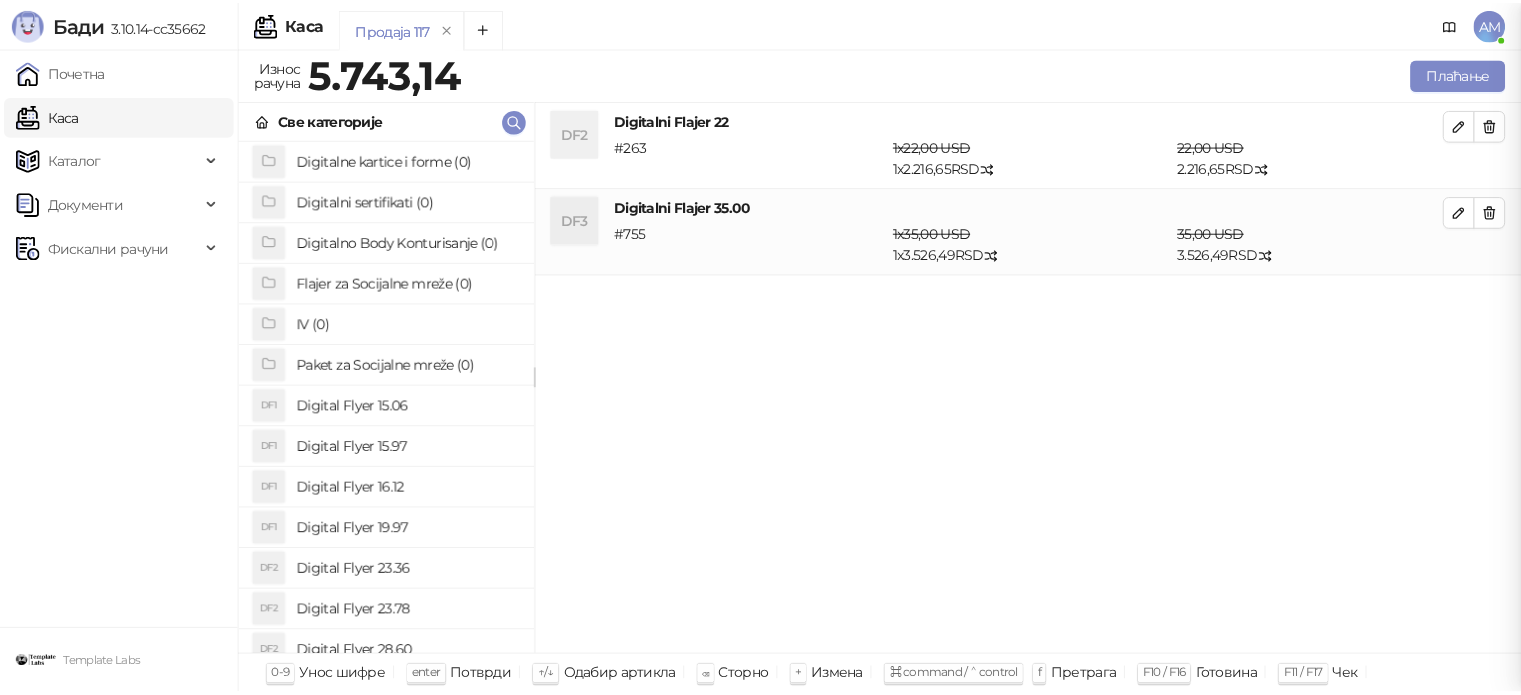 scroll, scrollTop: 0, scrollLeft: 0, axis: both 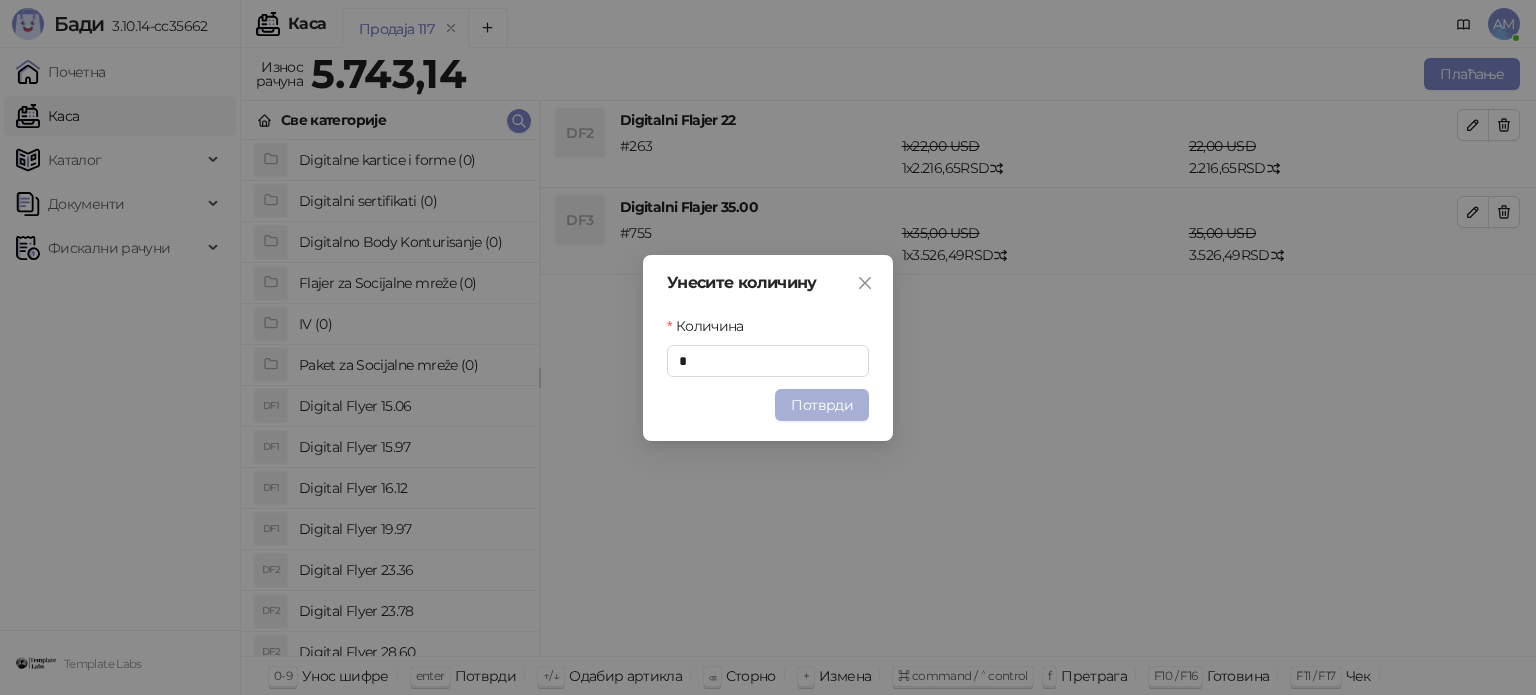 click on "Потврди" at bounding box center [822, 405] 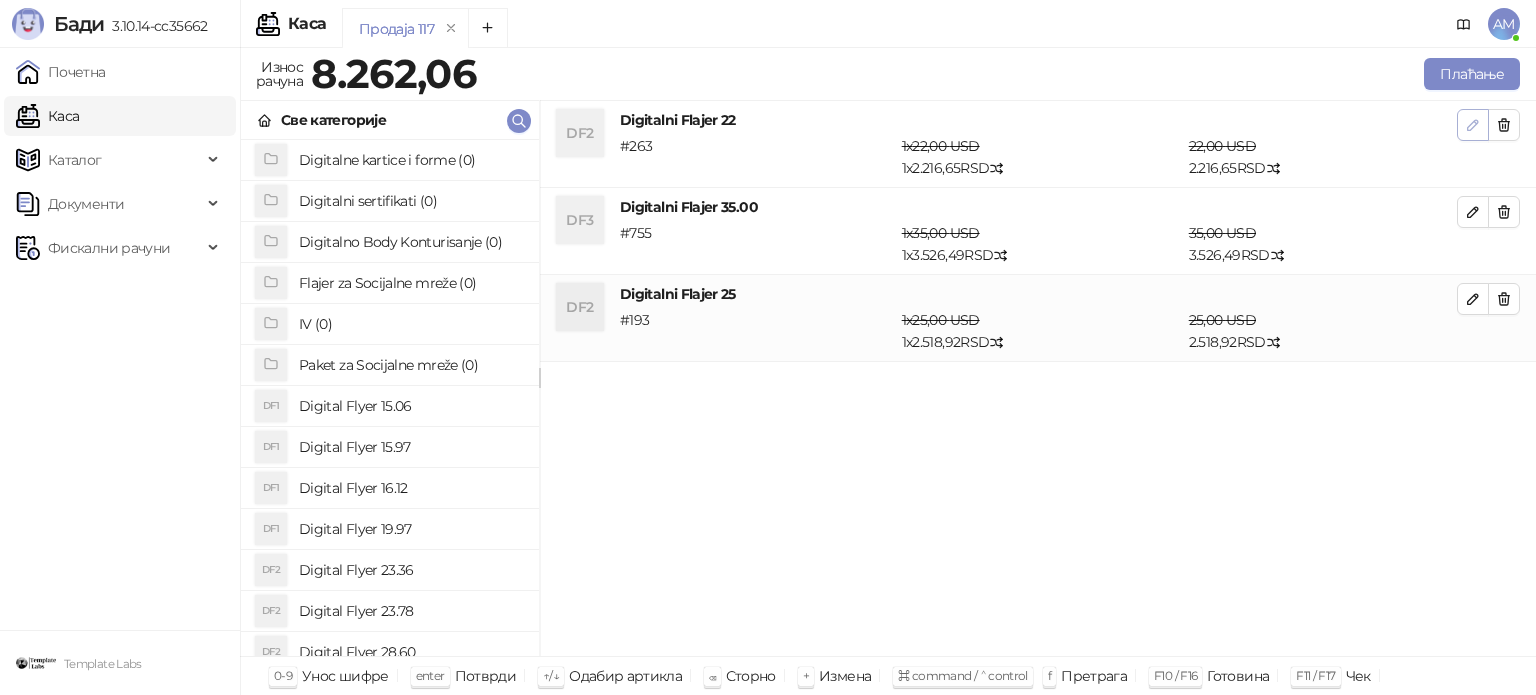 click at bounding box center [1473, 125] 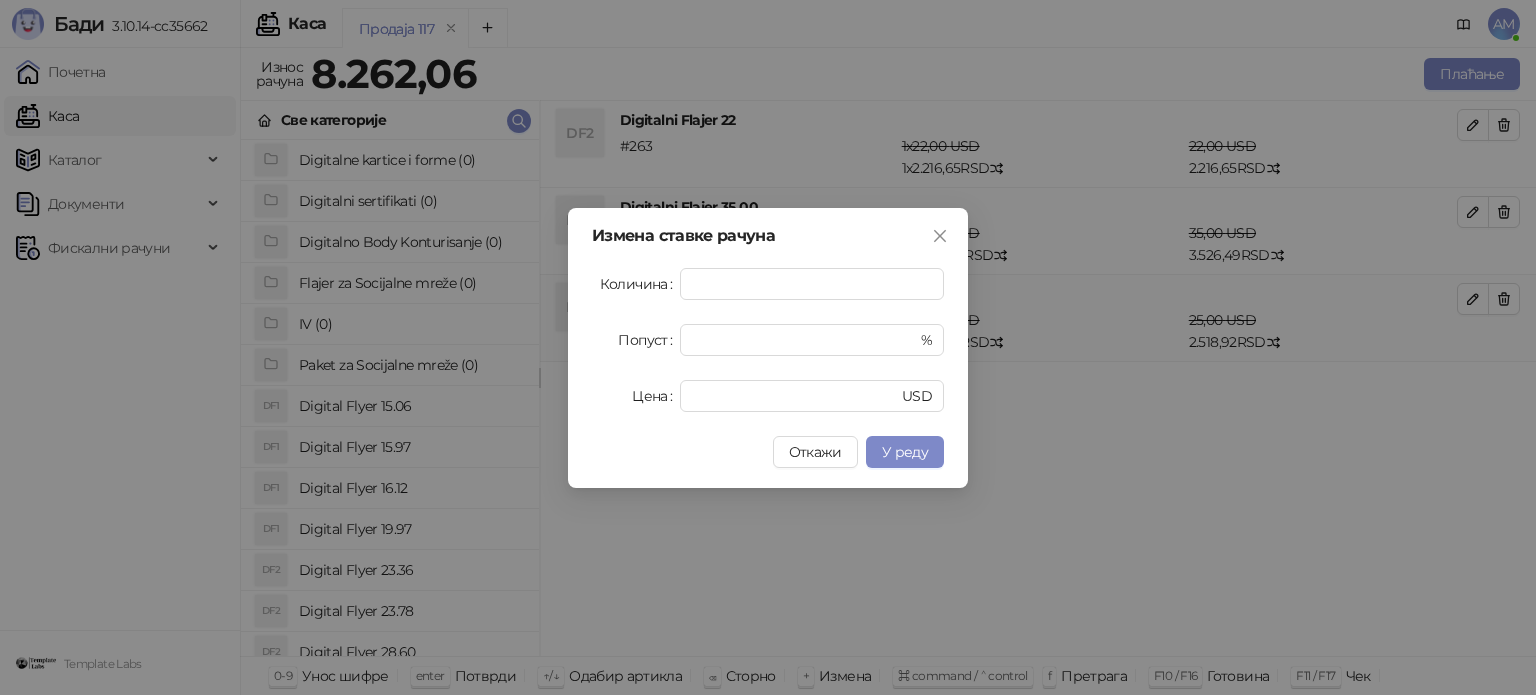 drag, startPoint x: 736, startPoint y: 323, endPoint x: 670, endPoint y: 340, distance: 68.154236 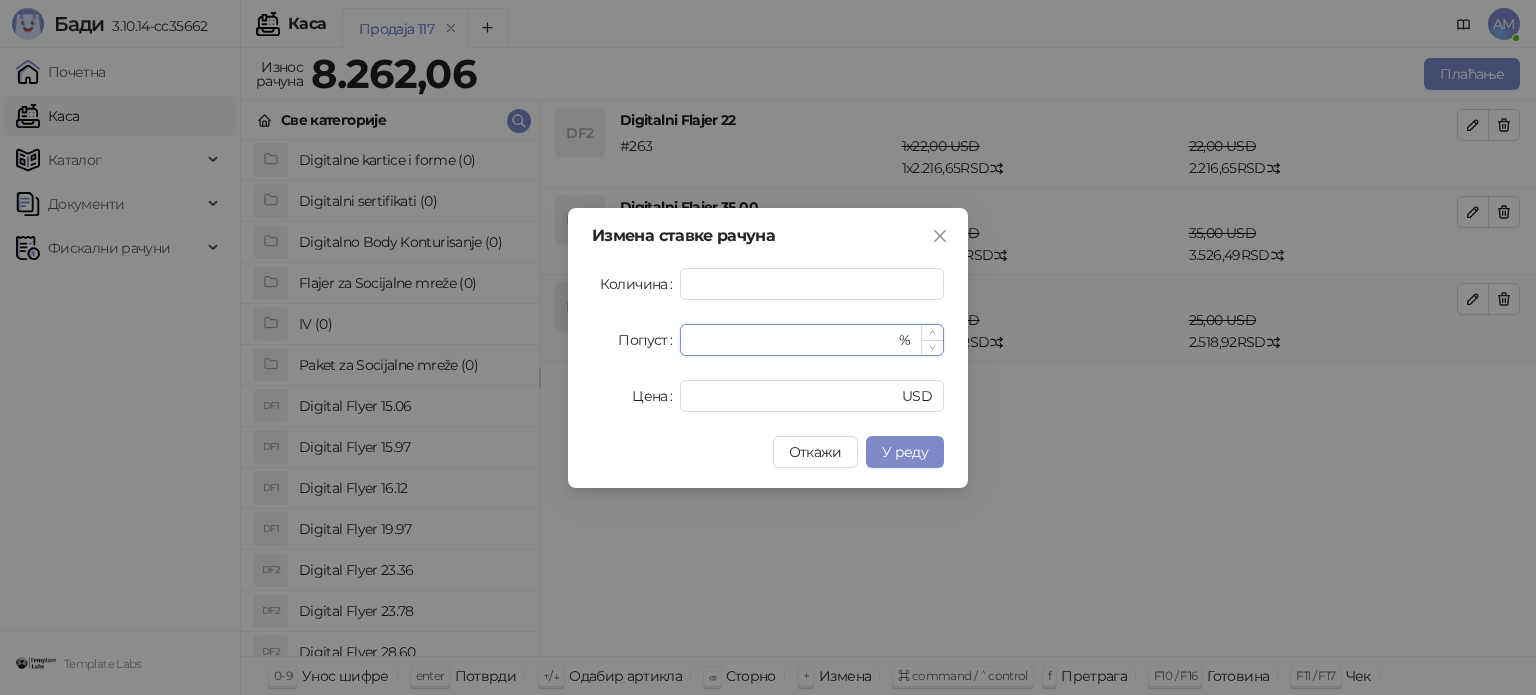 drag, startPoint x: 717, startPoint y: 336, endPoint x: 692, endPoint y: 344, distance: 26.24881 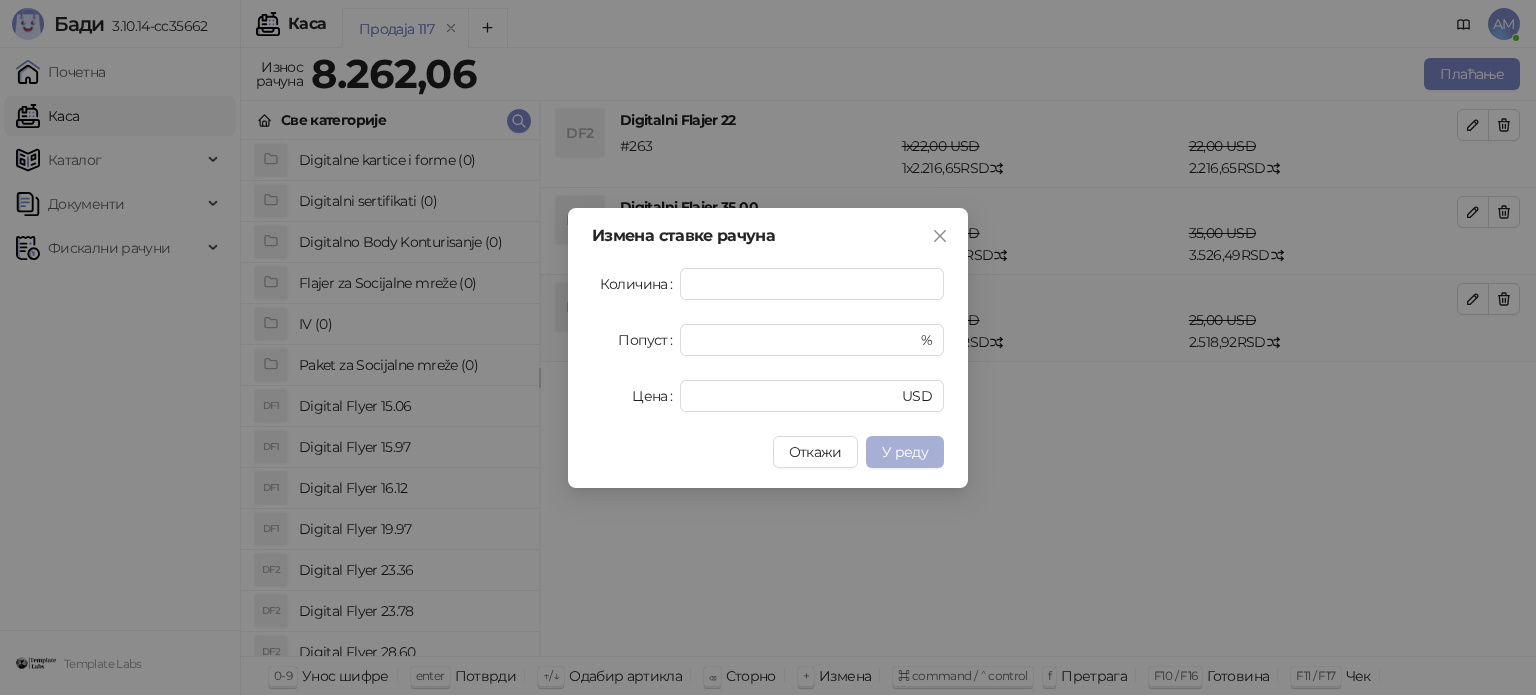 click on "У реду" at bounding box center (905, 452) 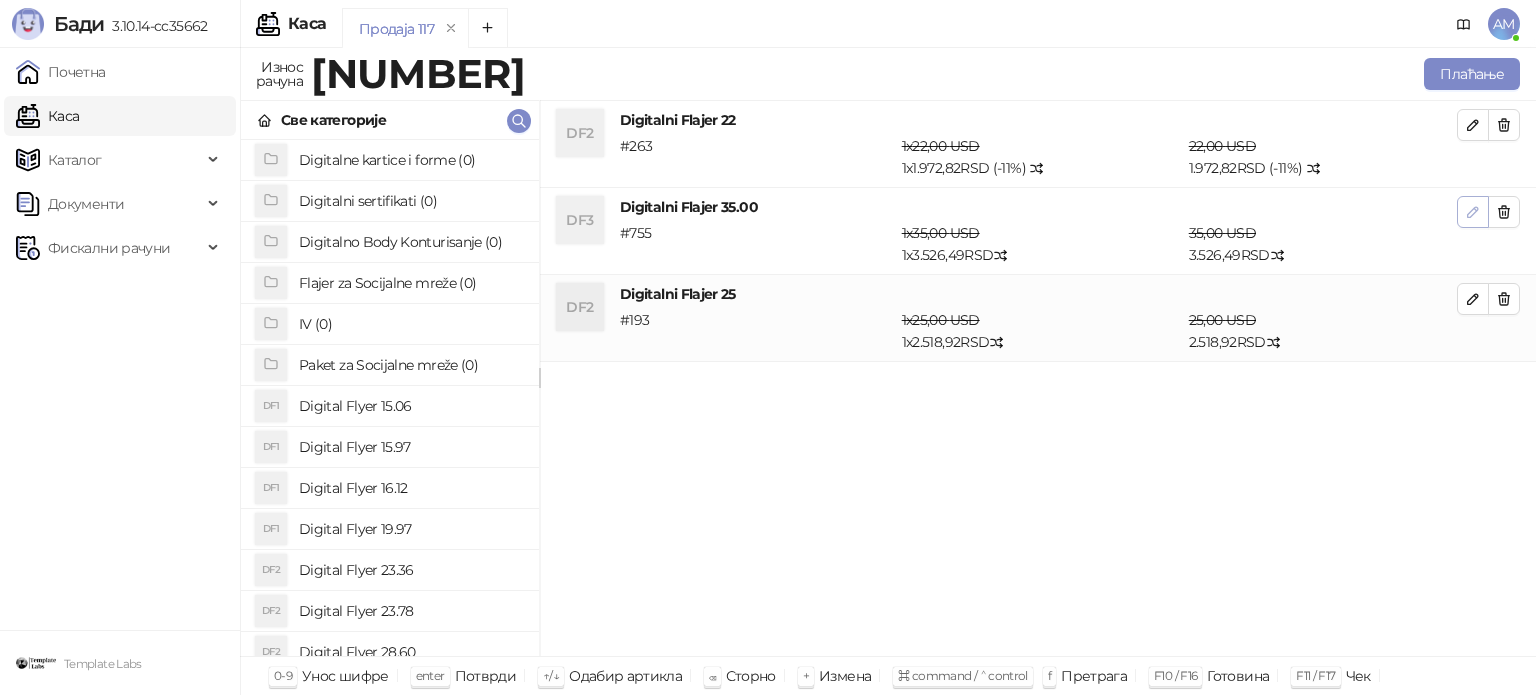 click at bounding box center [1473, 212] 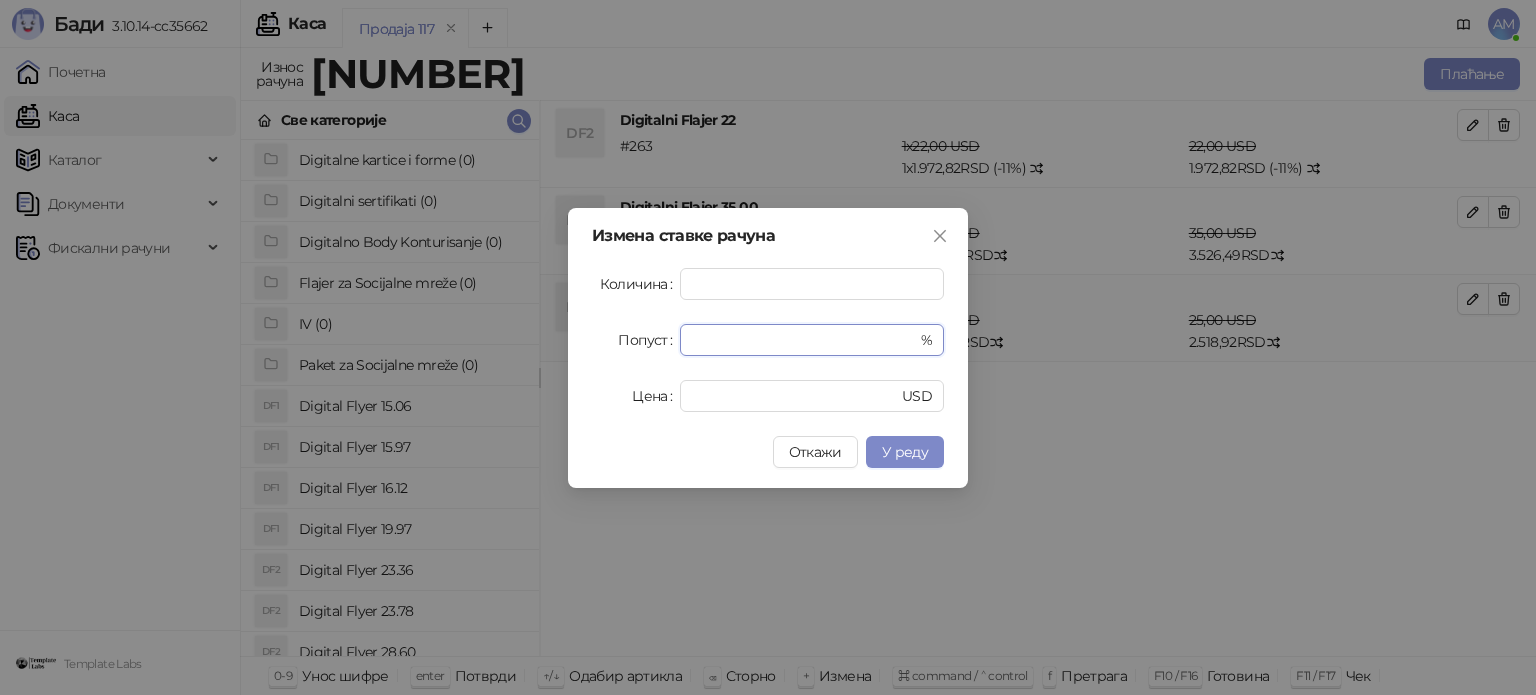 drag, startPoint x: 699, startPoint y: 350, endPoint x: 676, endPoint y: 353, distance: 23.194826 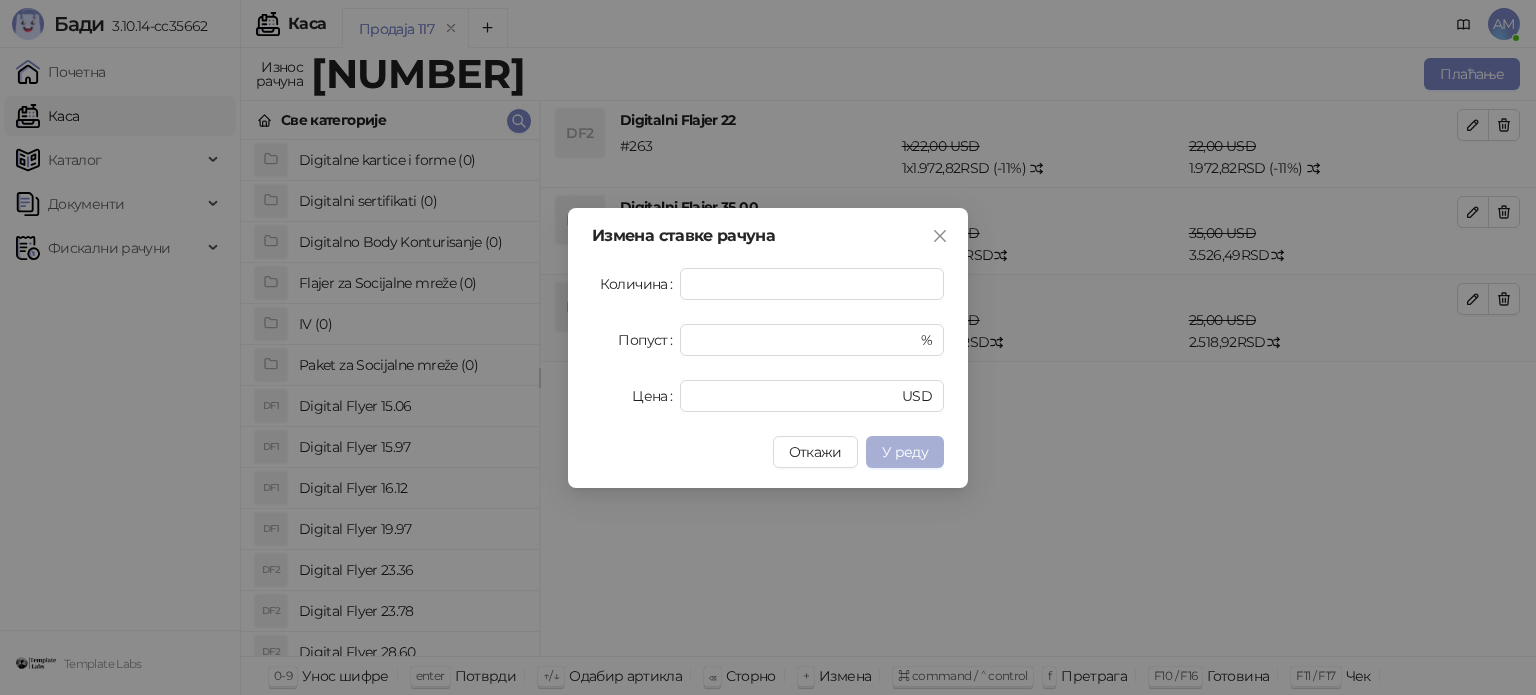 click on "У реду" at bounding box center (905, 452) 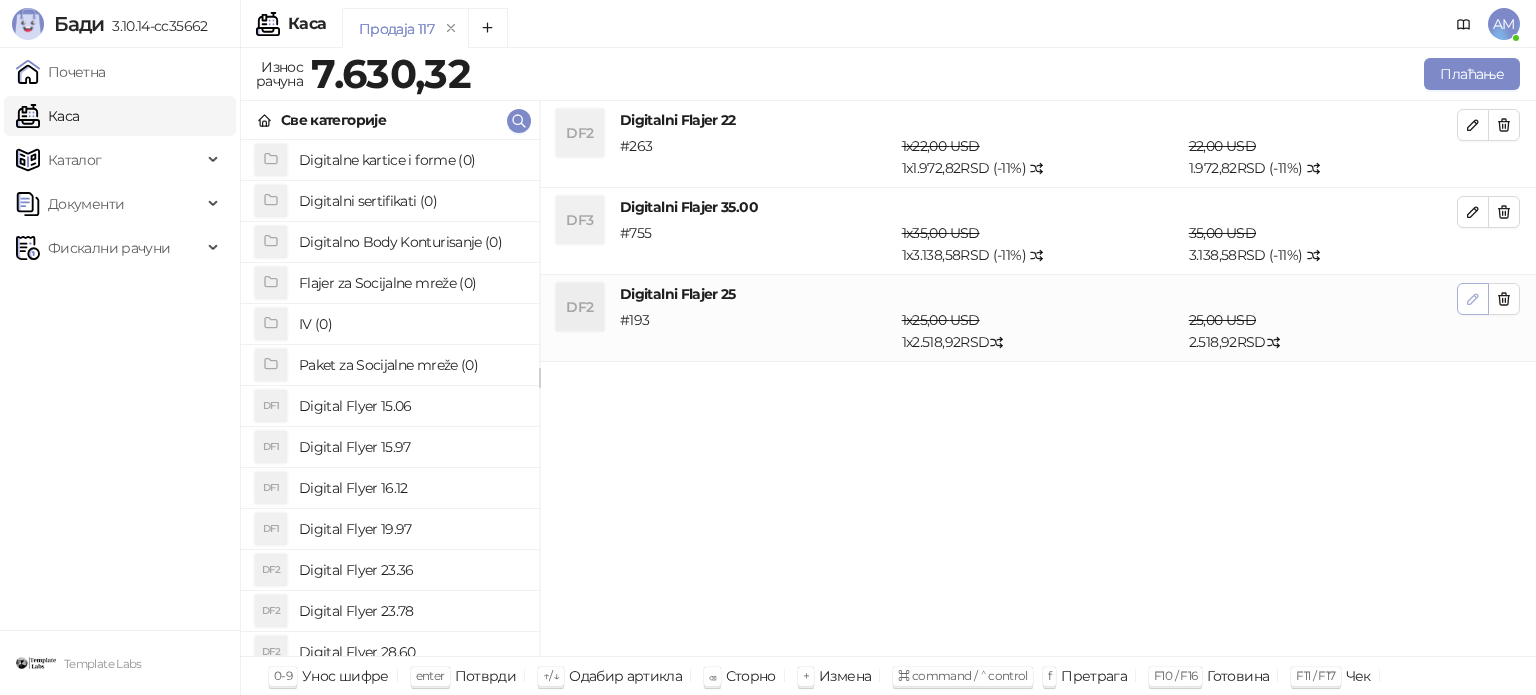 click at bounding box center [1473, 299] 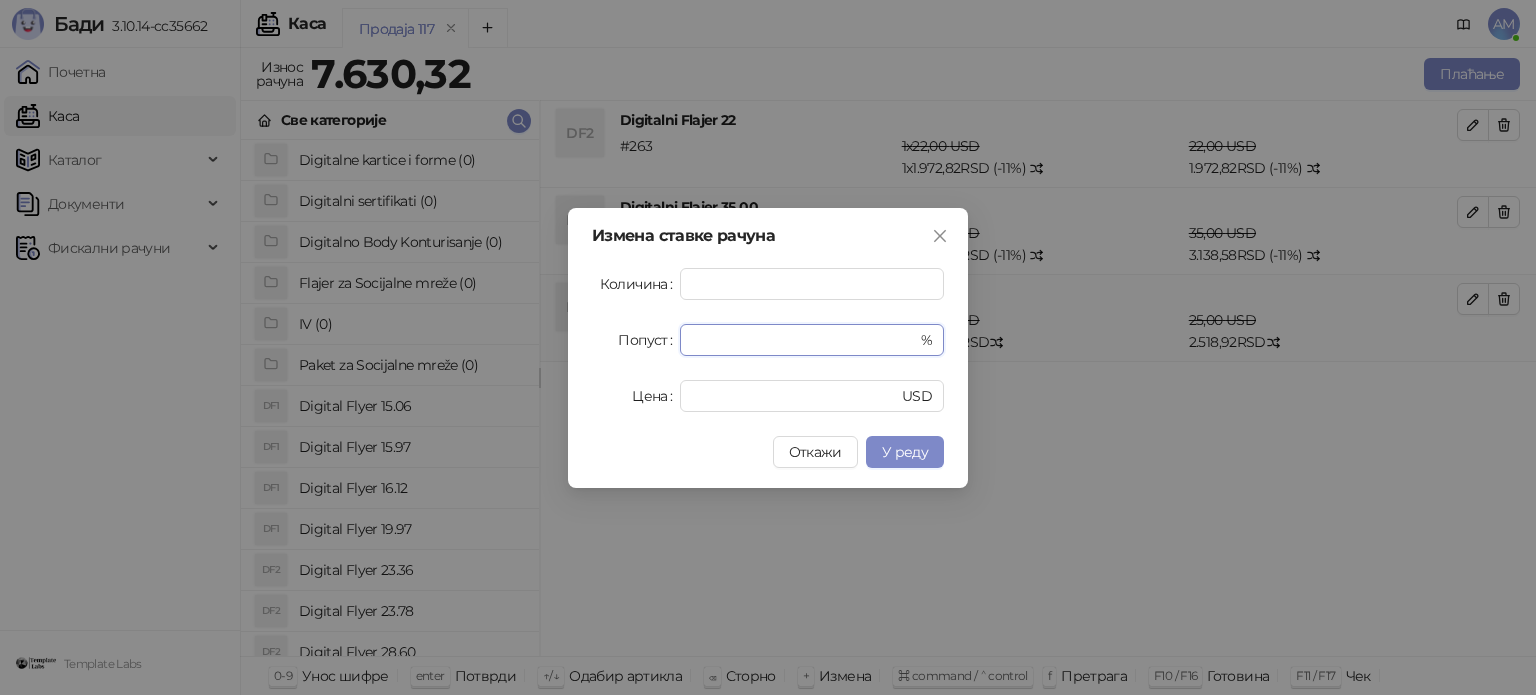 drag, startPoint x: 724, startPoint y: 339, endPoint x: 622, endPoint y: 357, distance: 103.57606 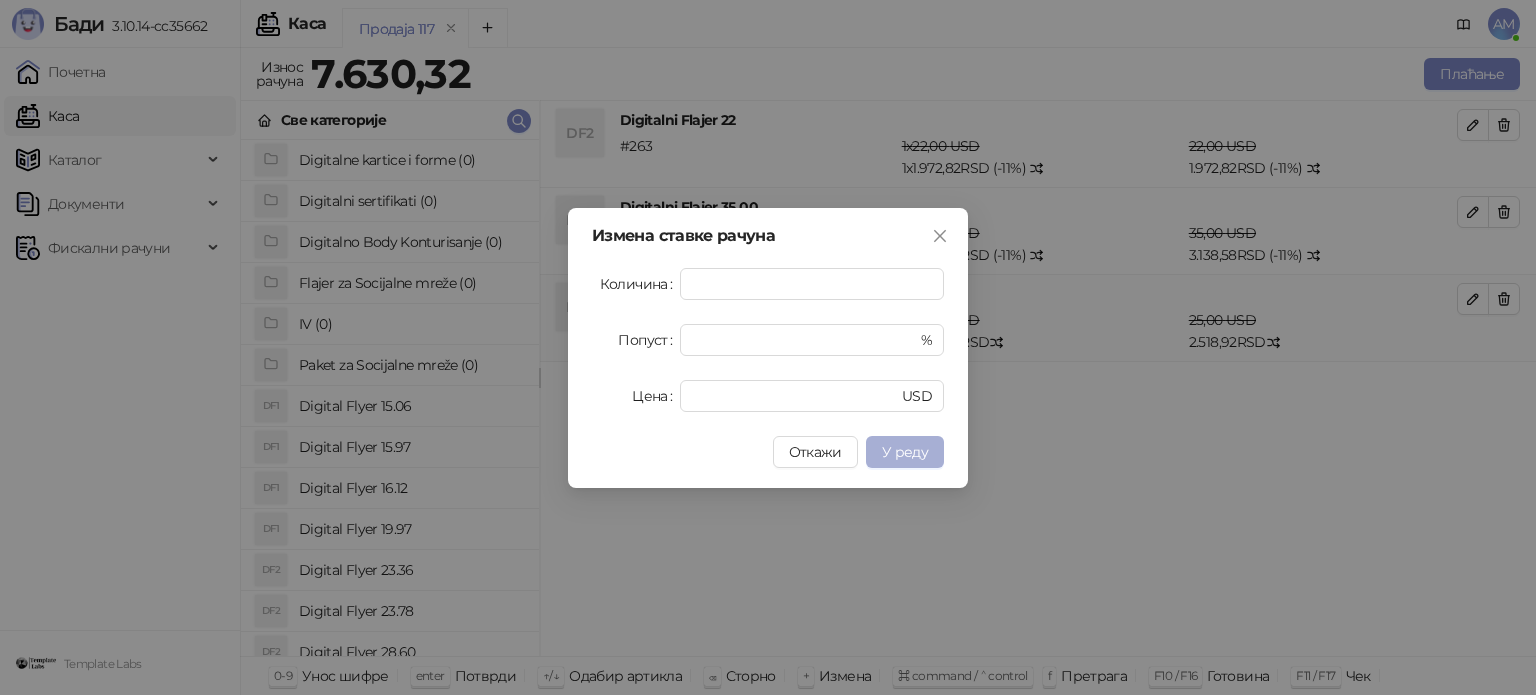 click on "У реду" at bounding box center (905, 452) 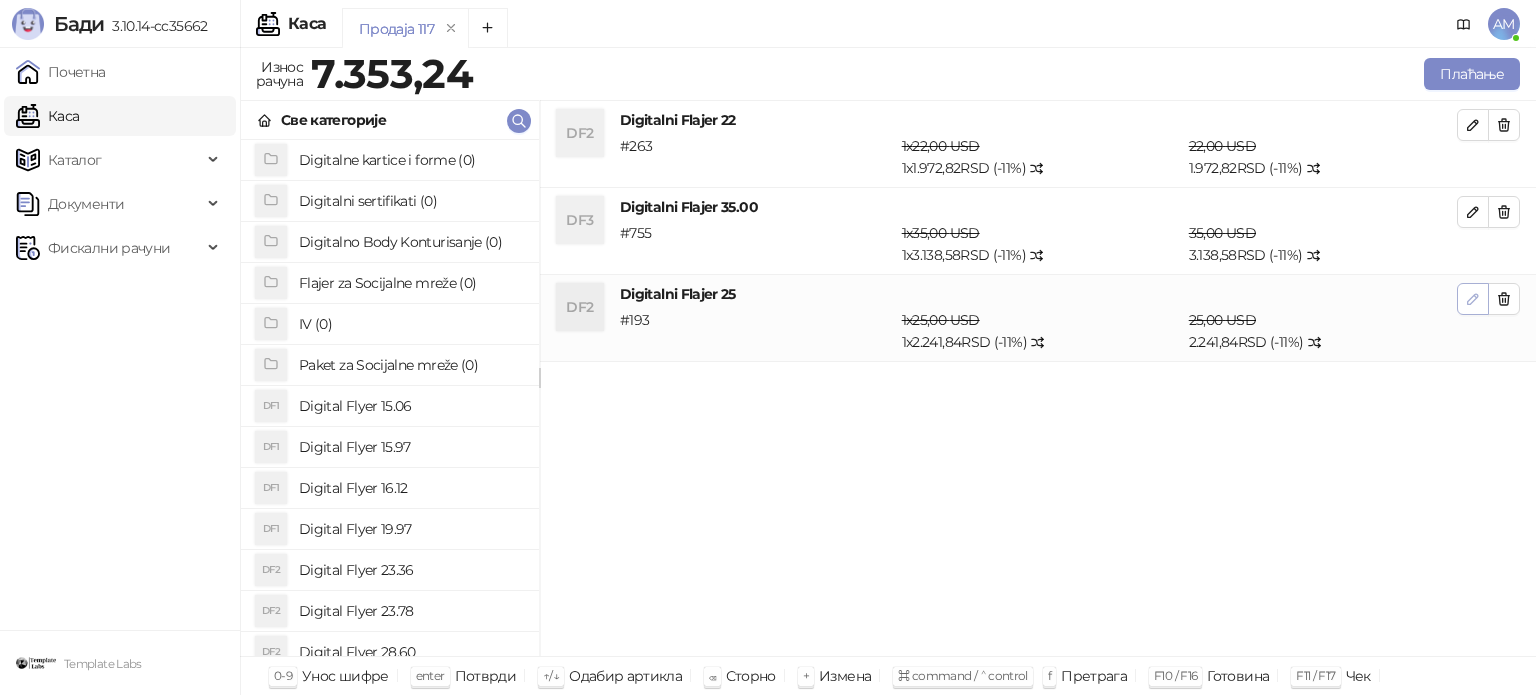 click at bounding box center (1473, 299) 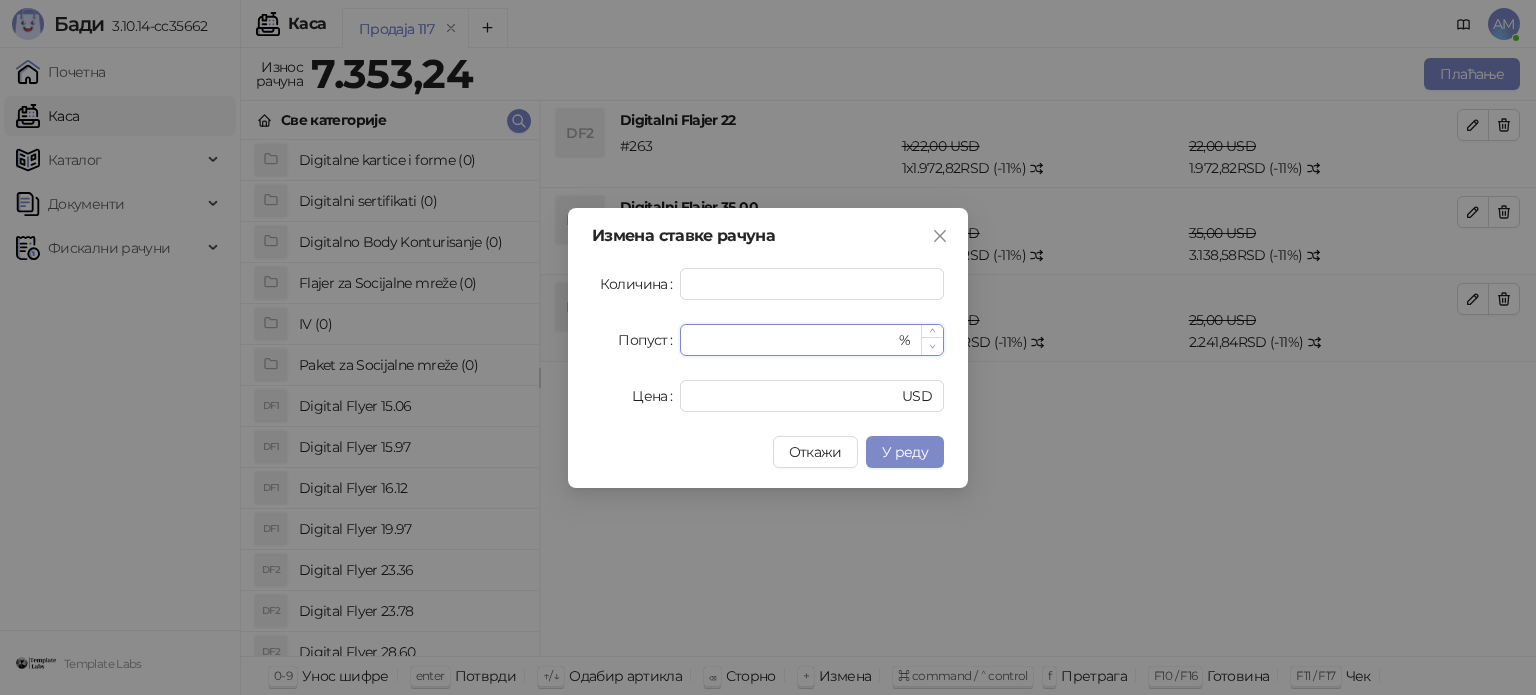 click at bounding box center [932, 346] 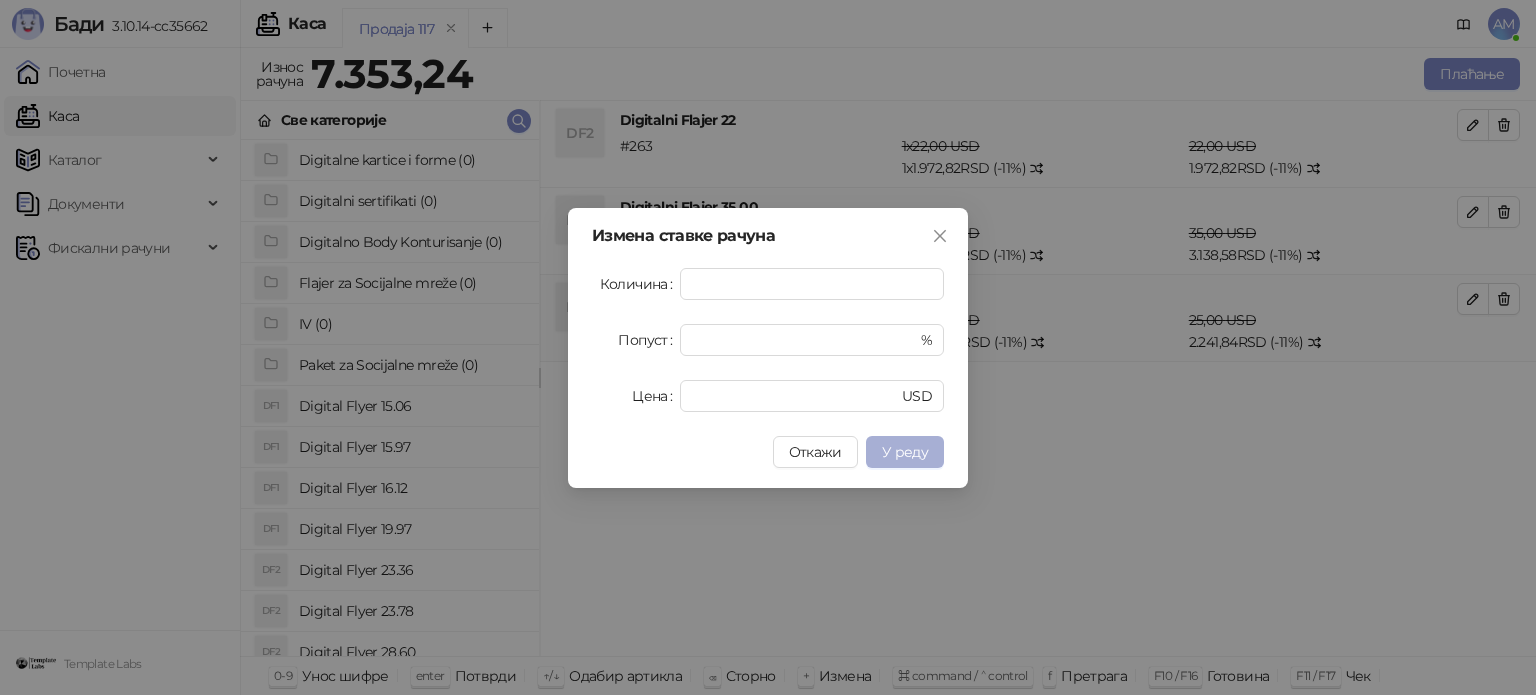 click on "У реду" at bounding box center (905, 452) 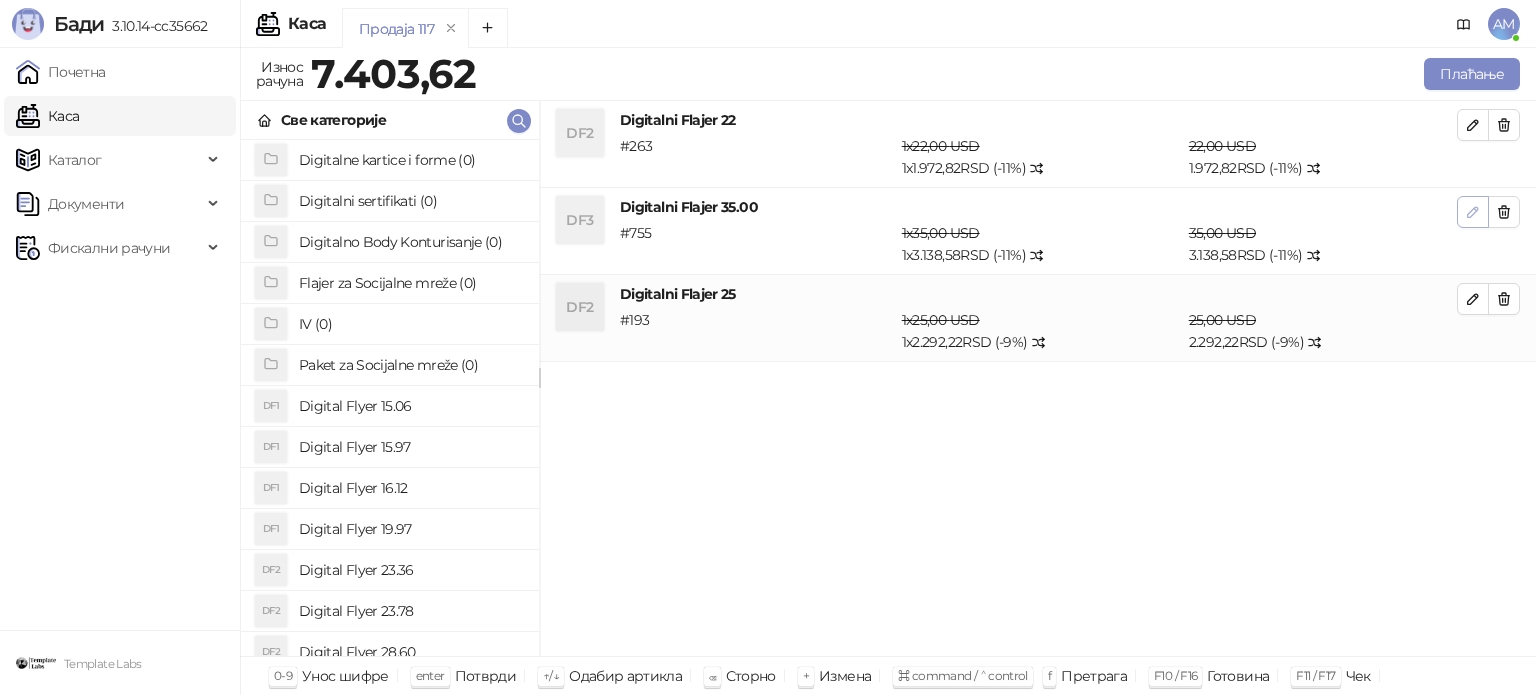 click at bounding box center [1473, 212] 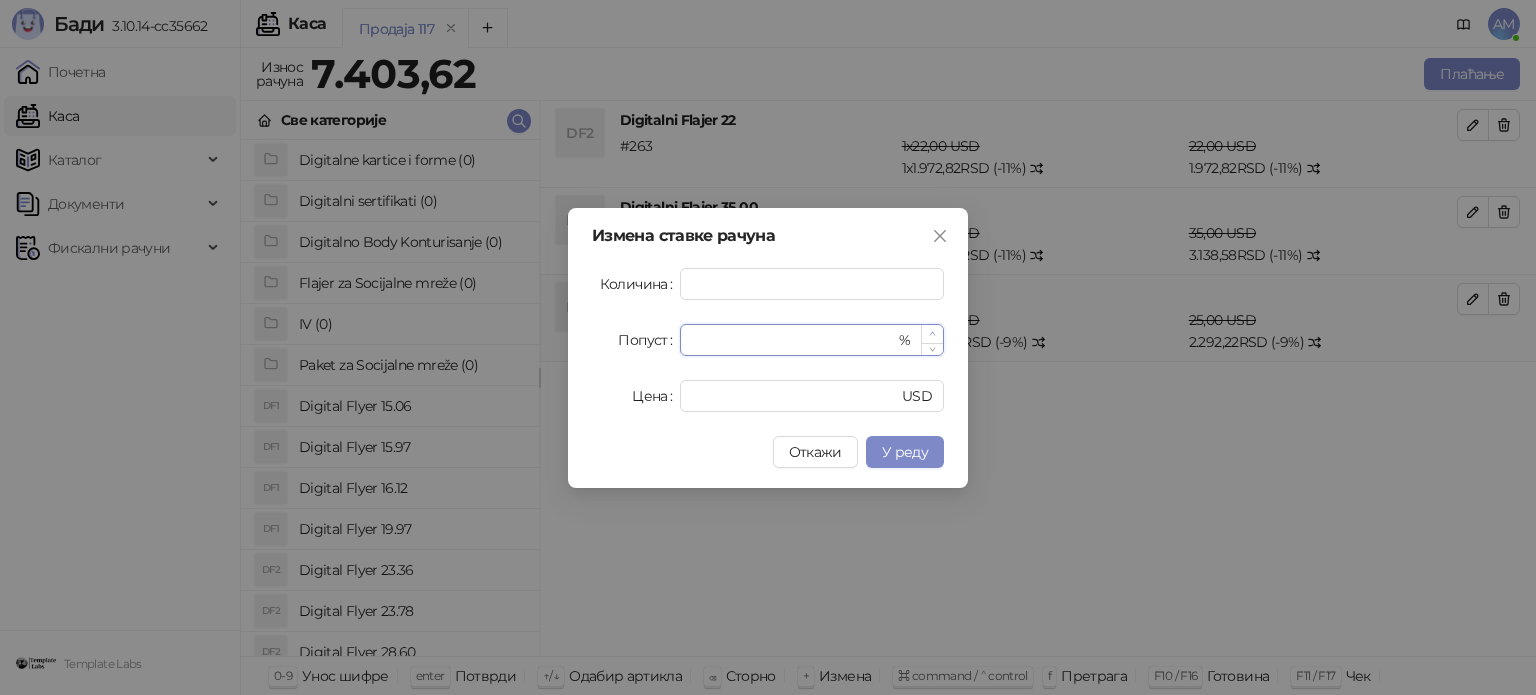 click at bounding box center (932, 334) 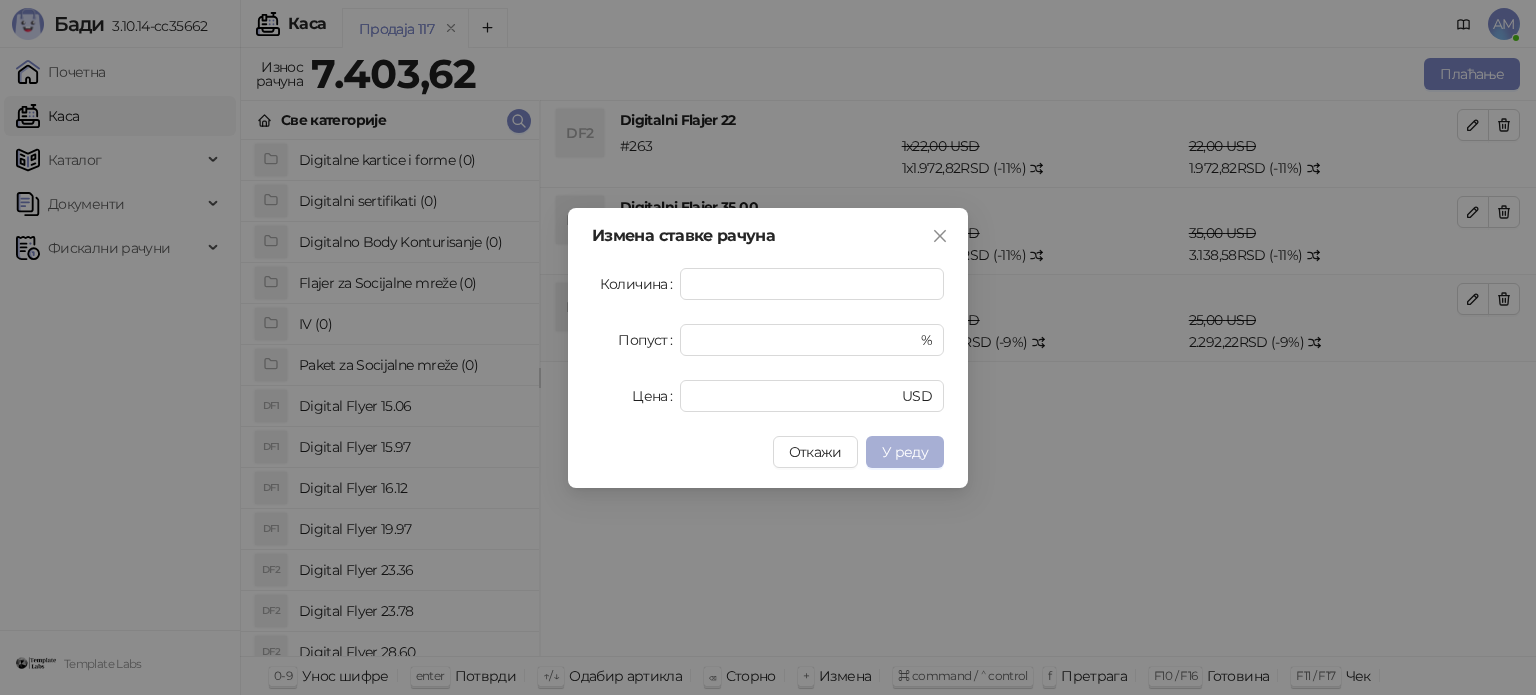 click on "У реду" at bounding box center (905, 452) 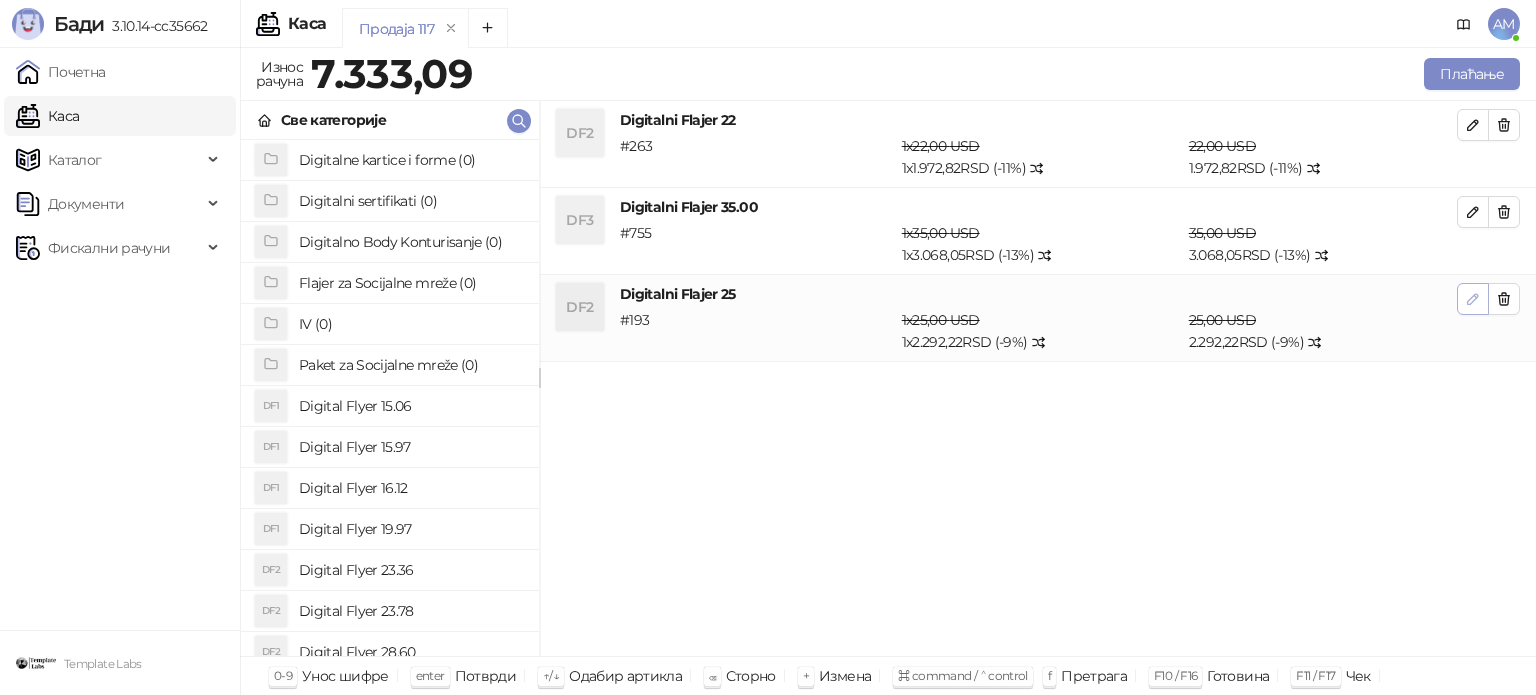 click 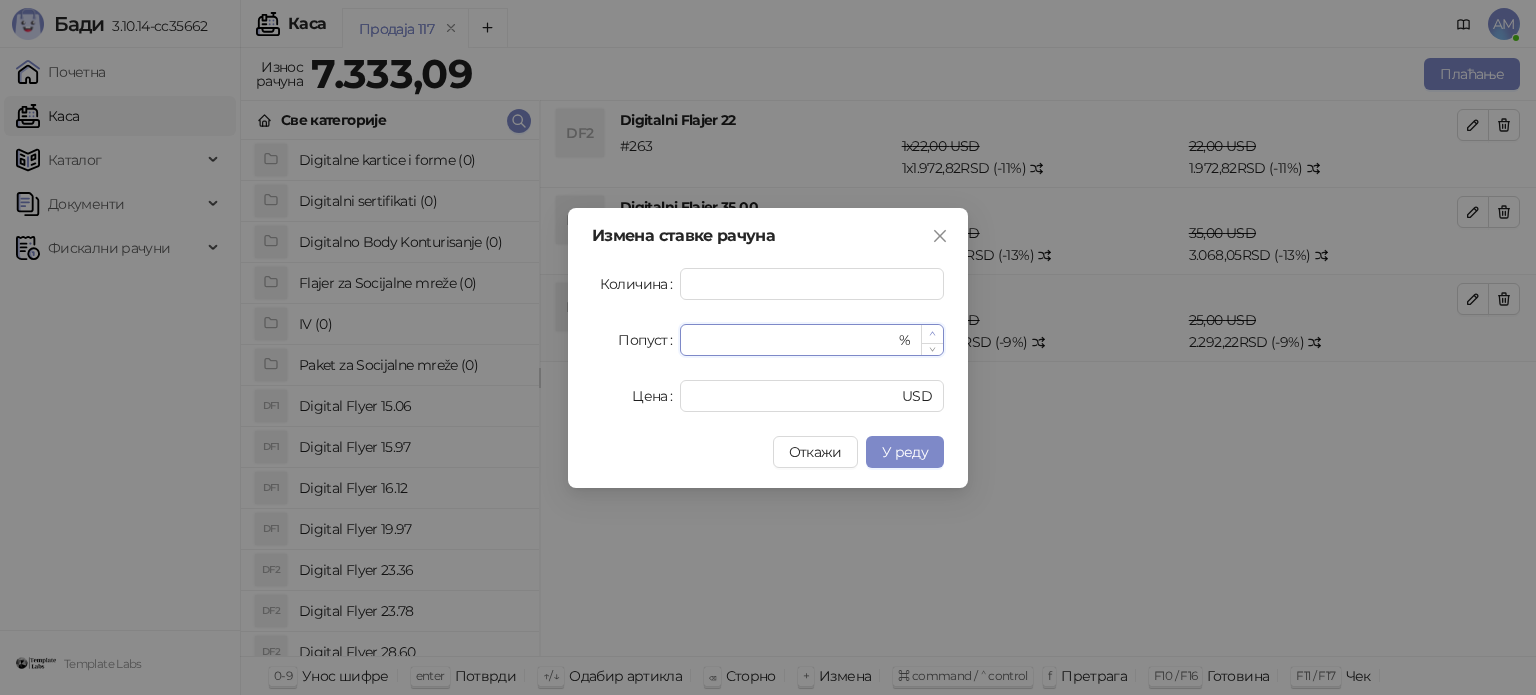 click at bounding box center [932, 334] 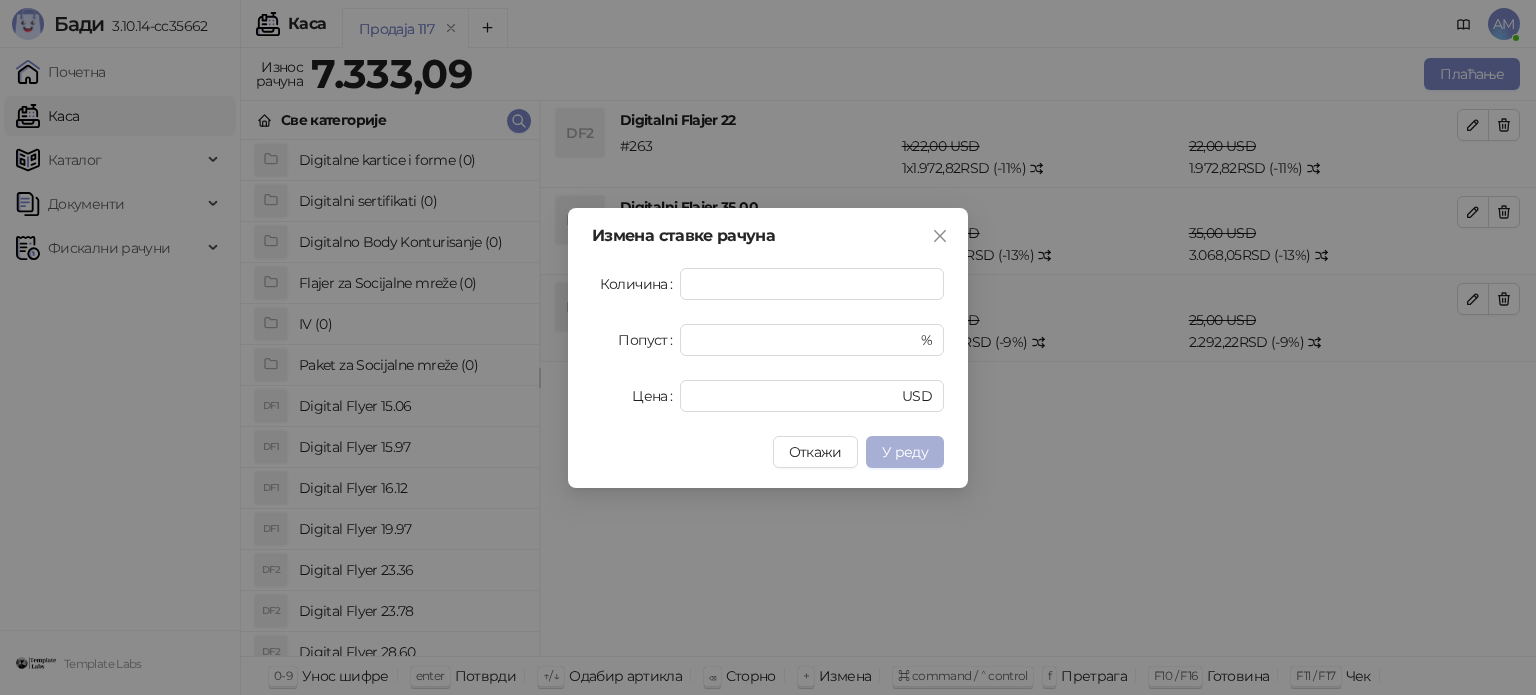 click on "У реду" at bounding box center [905, 452] 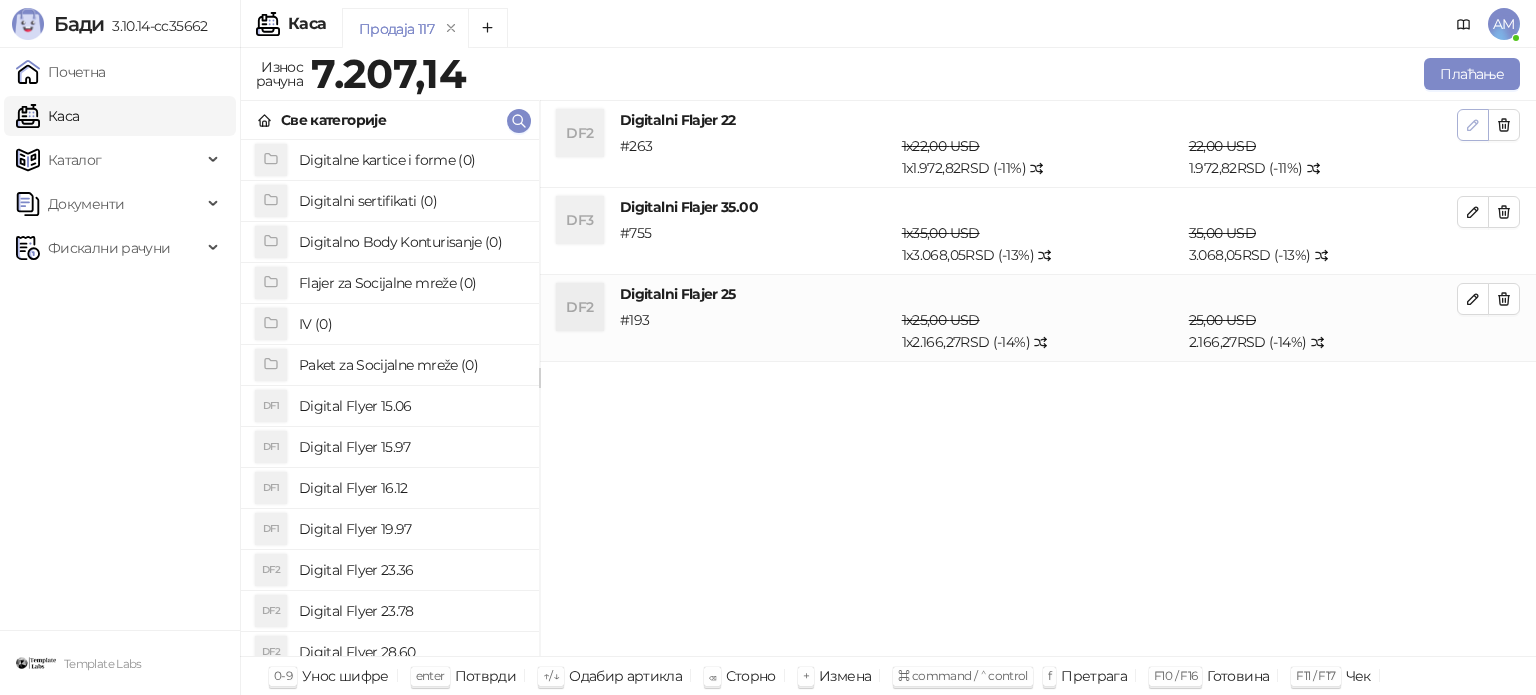 click at bounding box center [1473, 125] 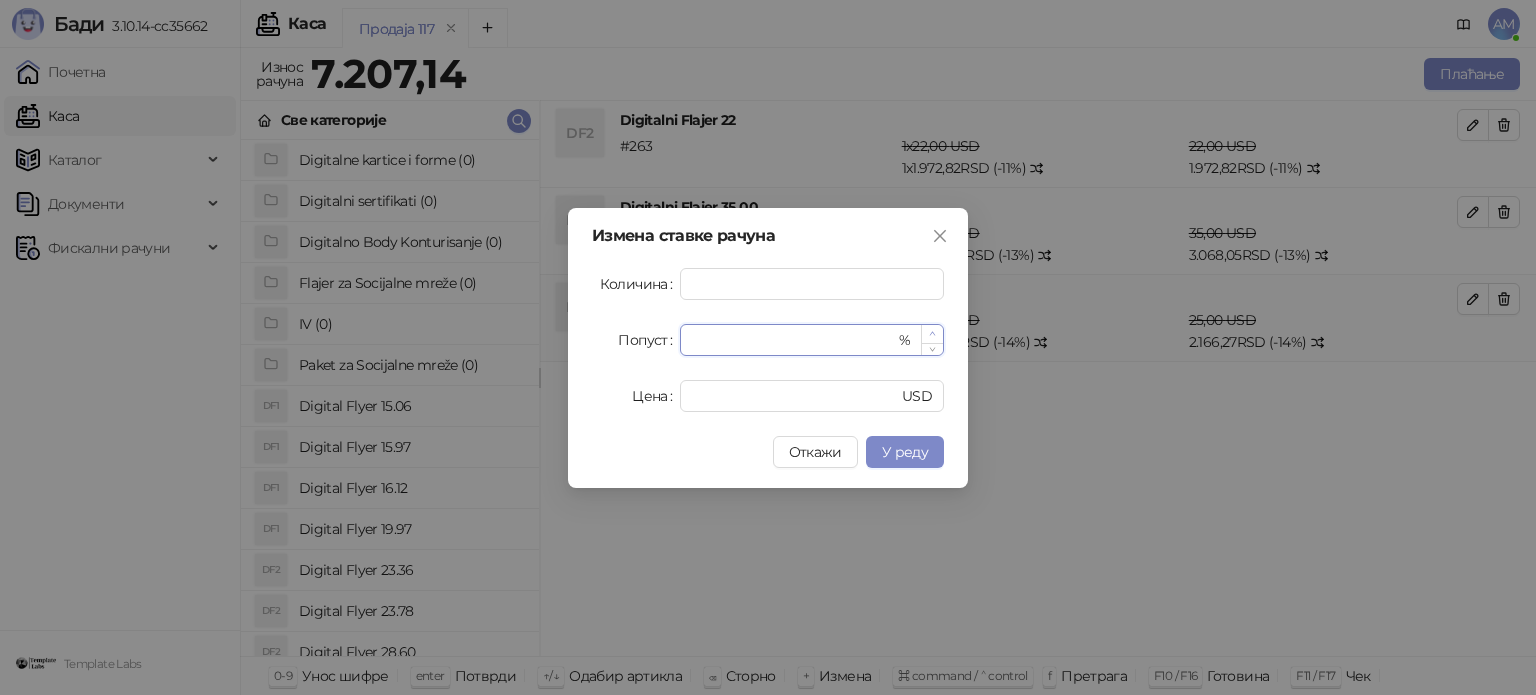 click 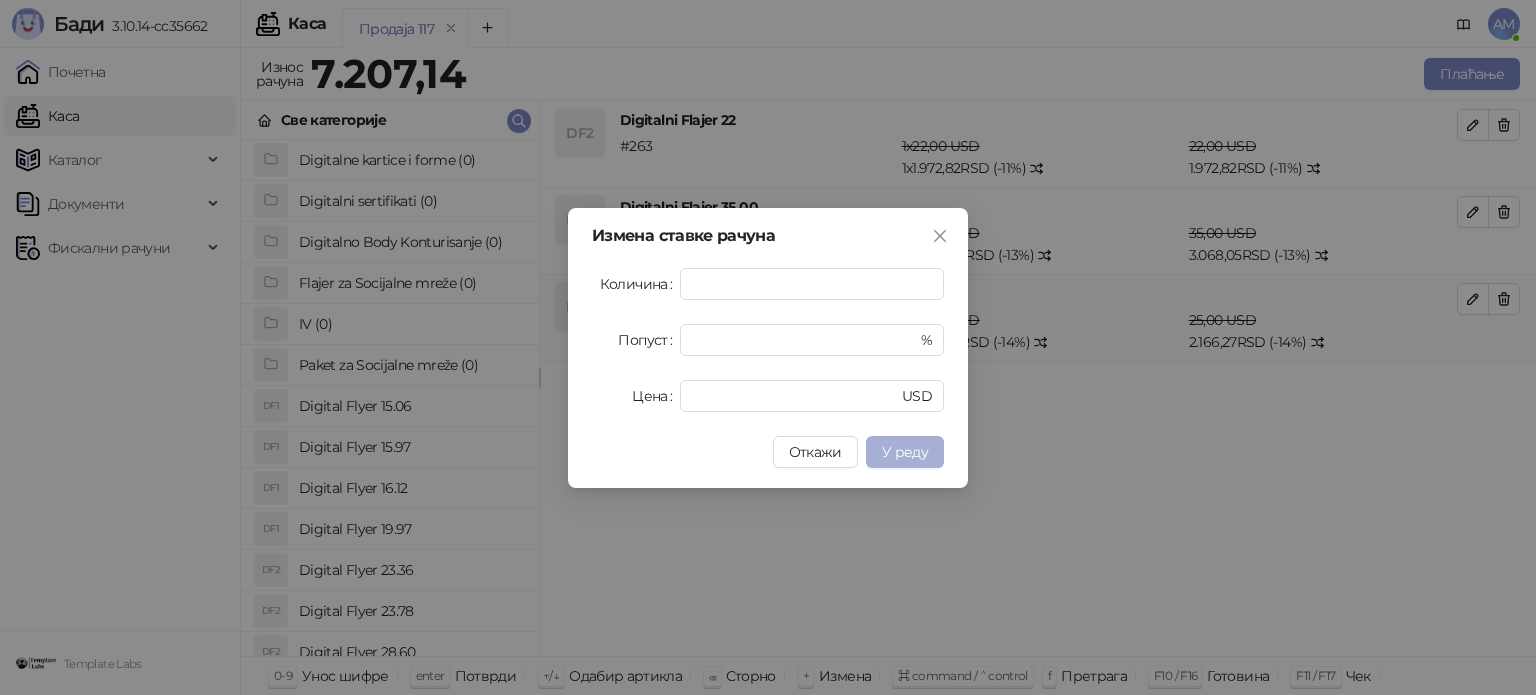 click on "У реду" at bounding box center [905, 452] 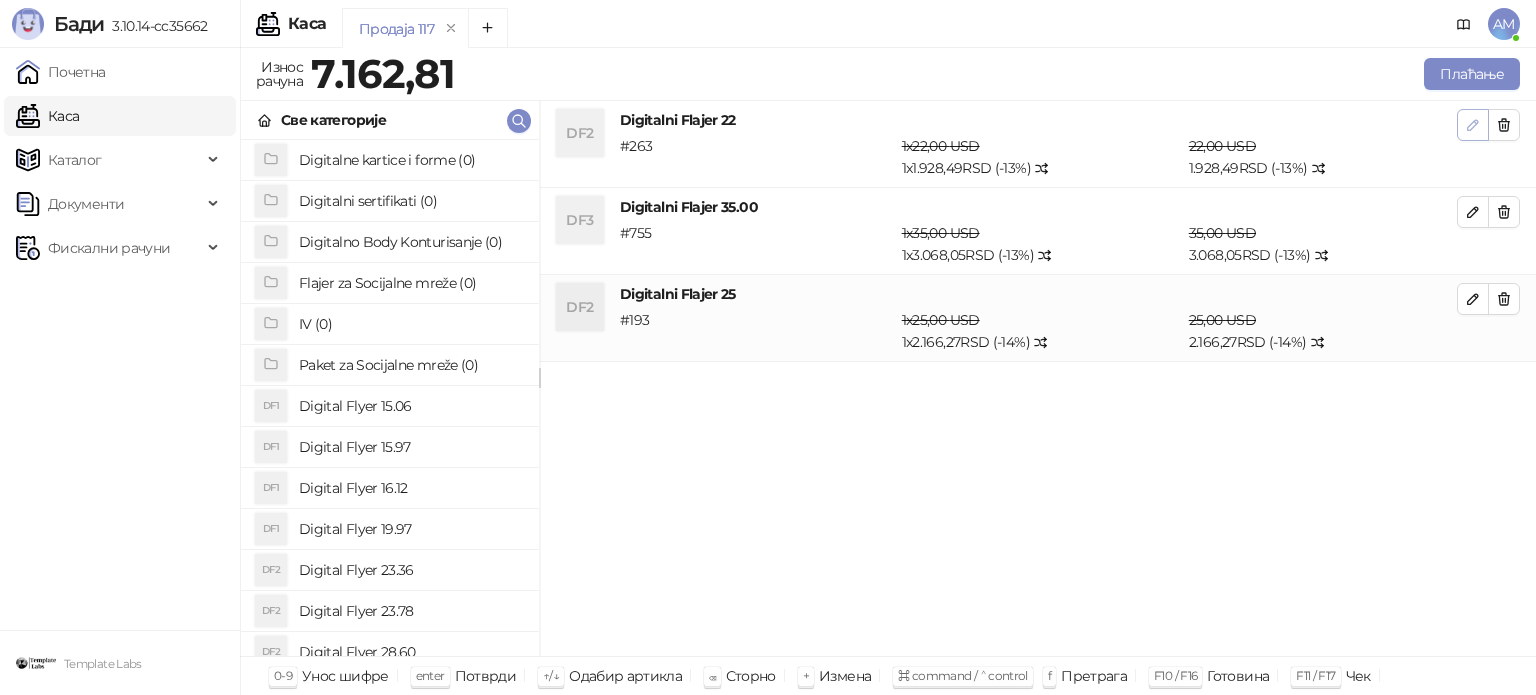 click 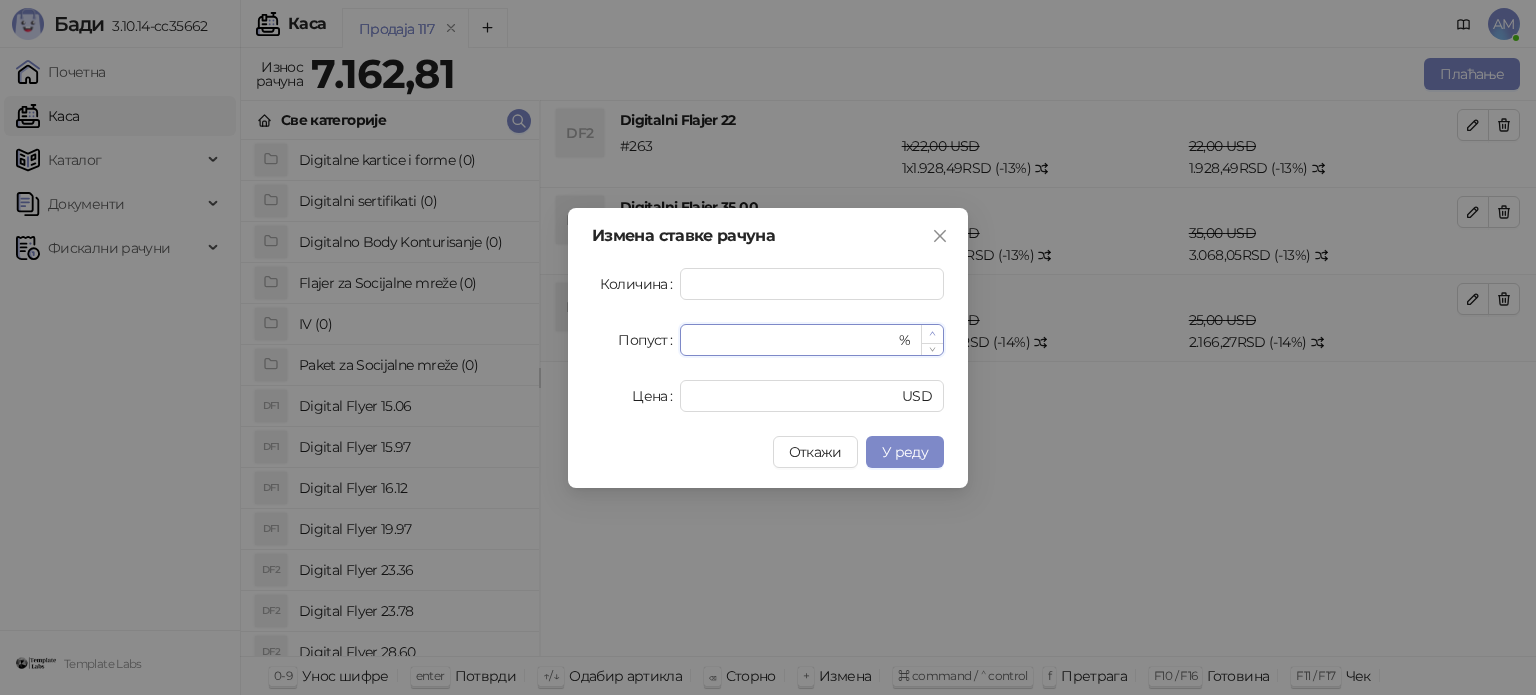 type on "**" 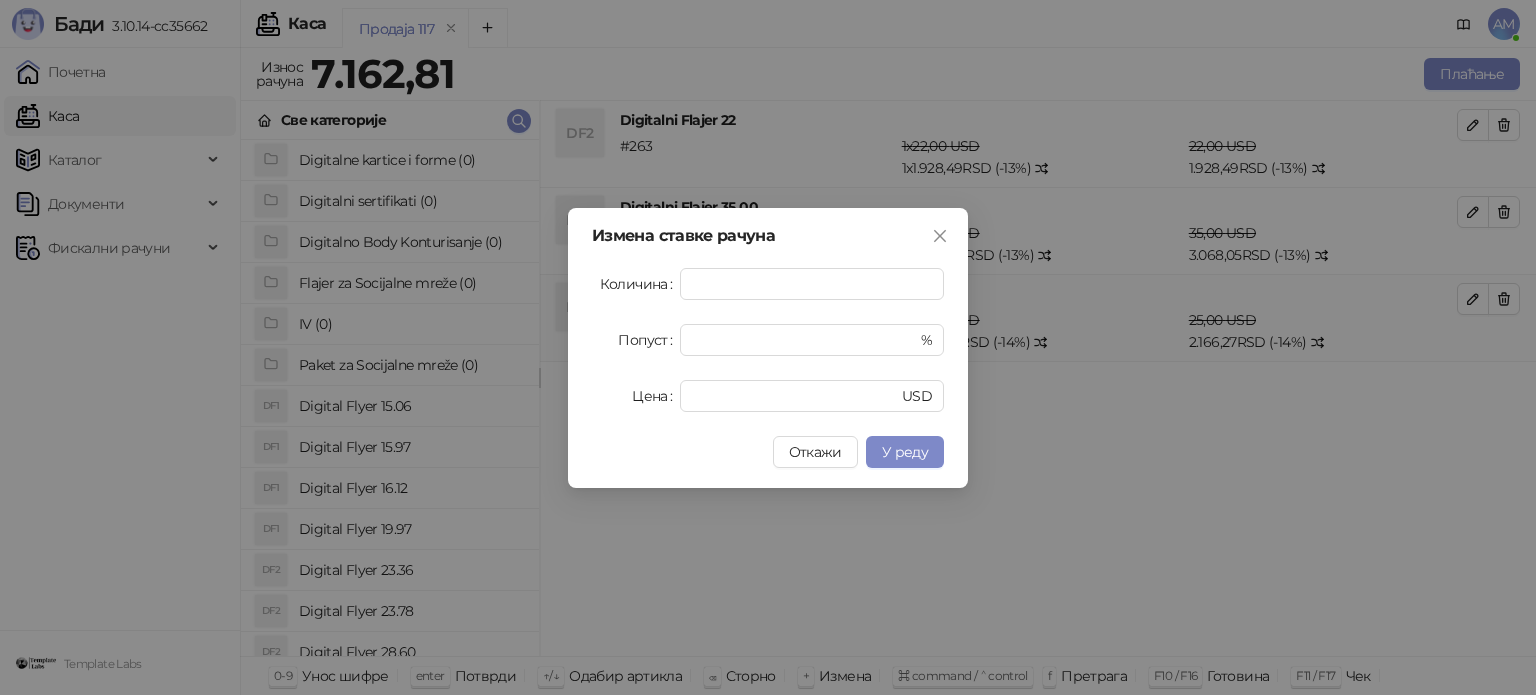 click on "У реду" at bounding box center [905, 452] 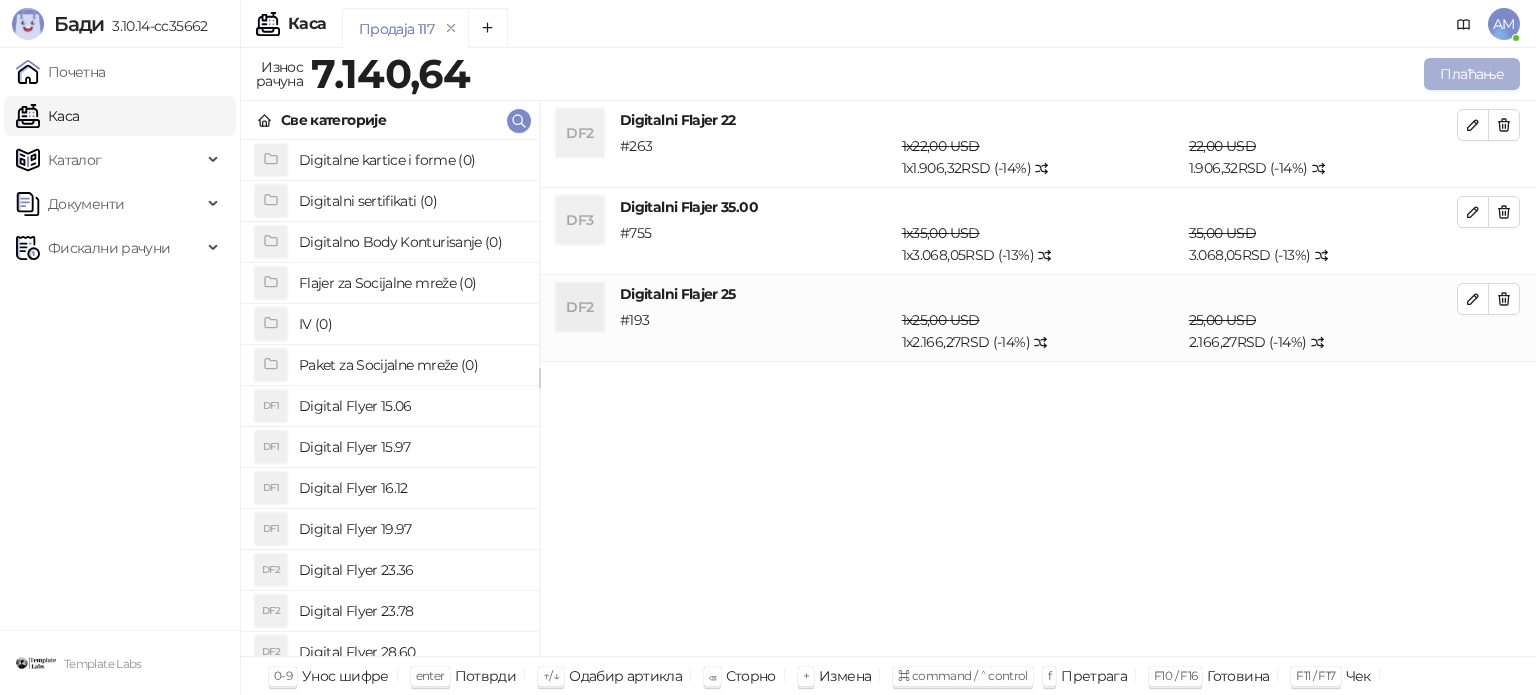 click on "Плаћање" at bounding box center (1472, 74) 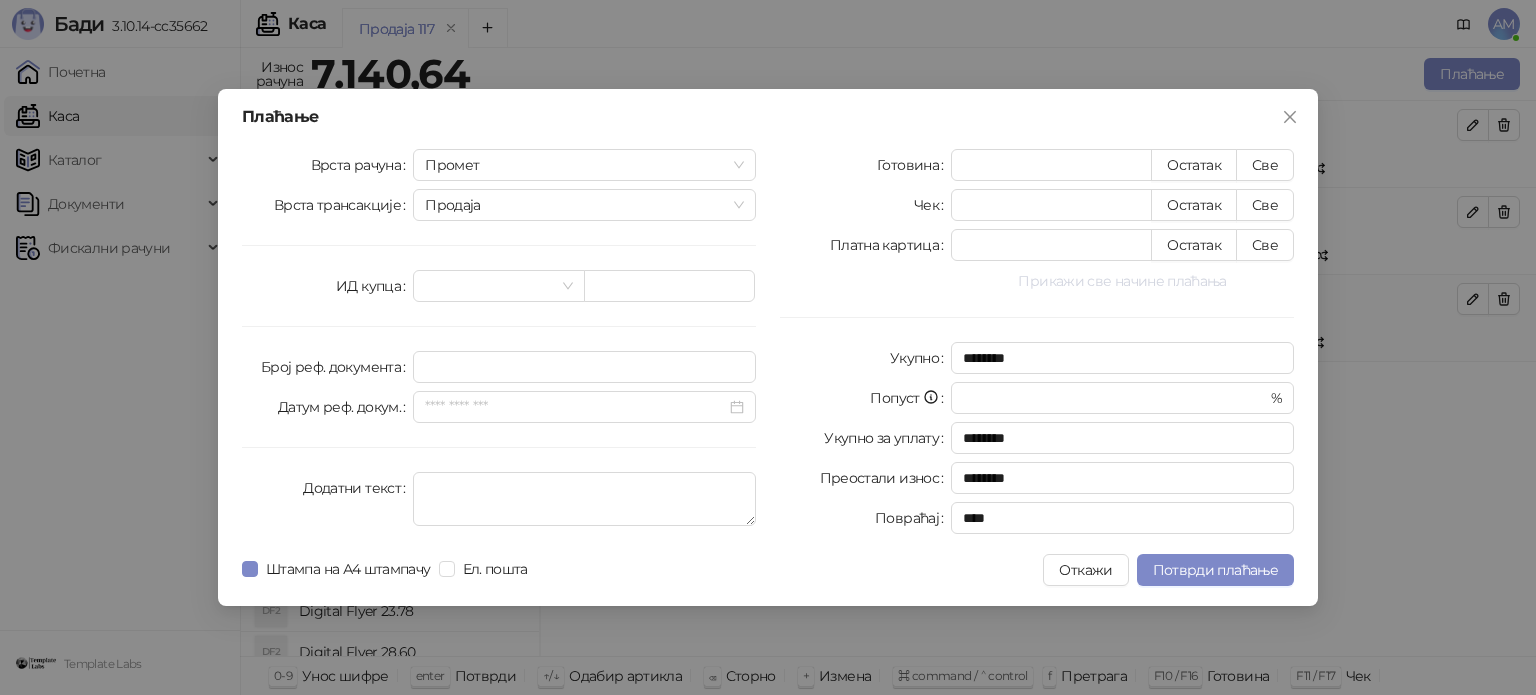 click on "Прикажи све начине плаћања" at bounding box center [1122, 281] 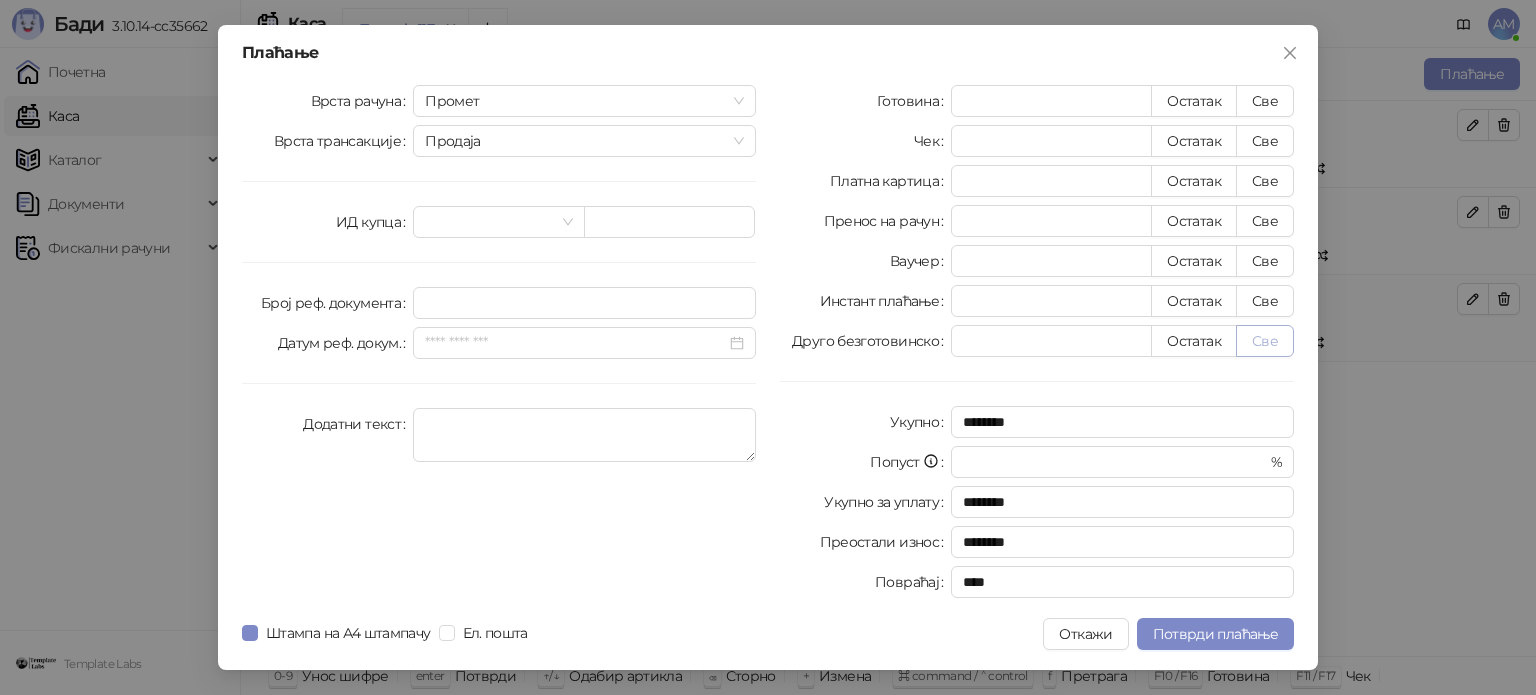 click on "Све" at bounding box center (1265, 341) 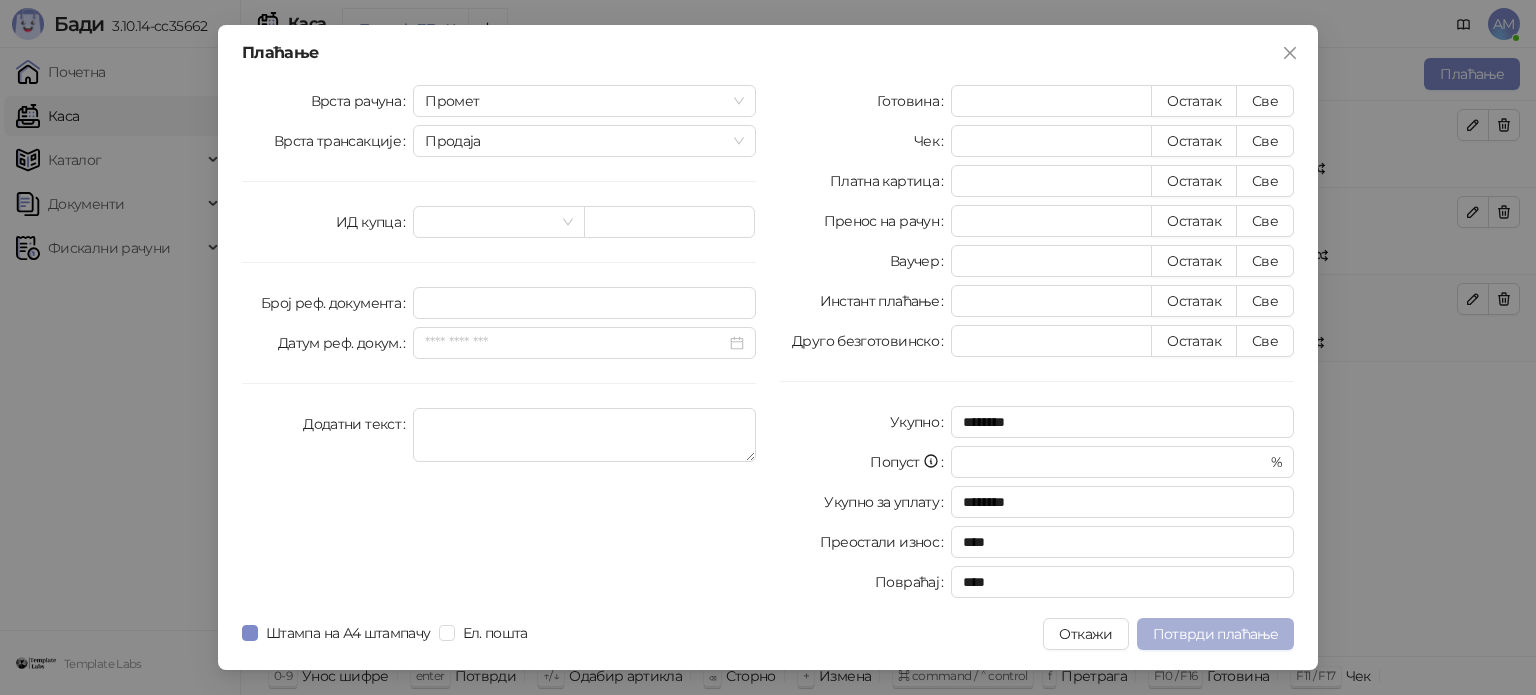click on "Потврди плаћање" at bounding box center (1215, 634) 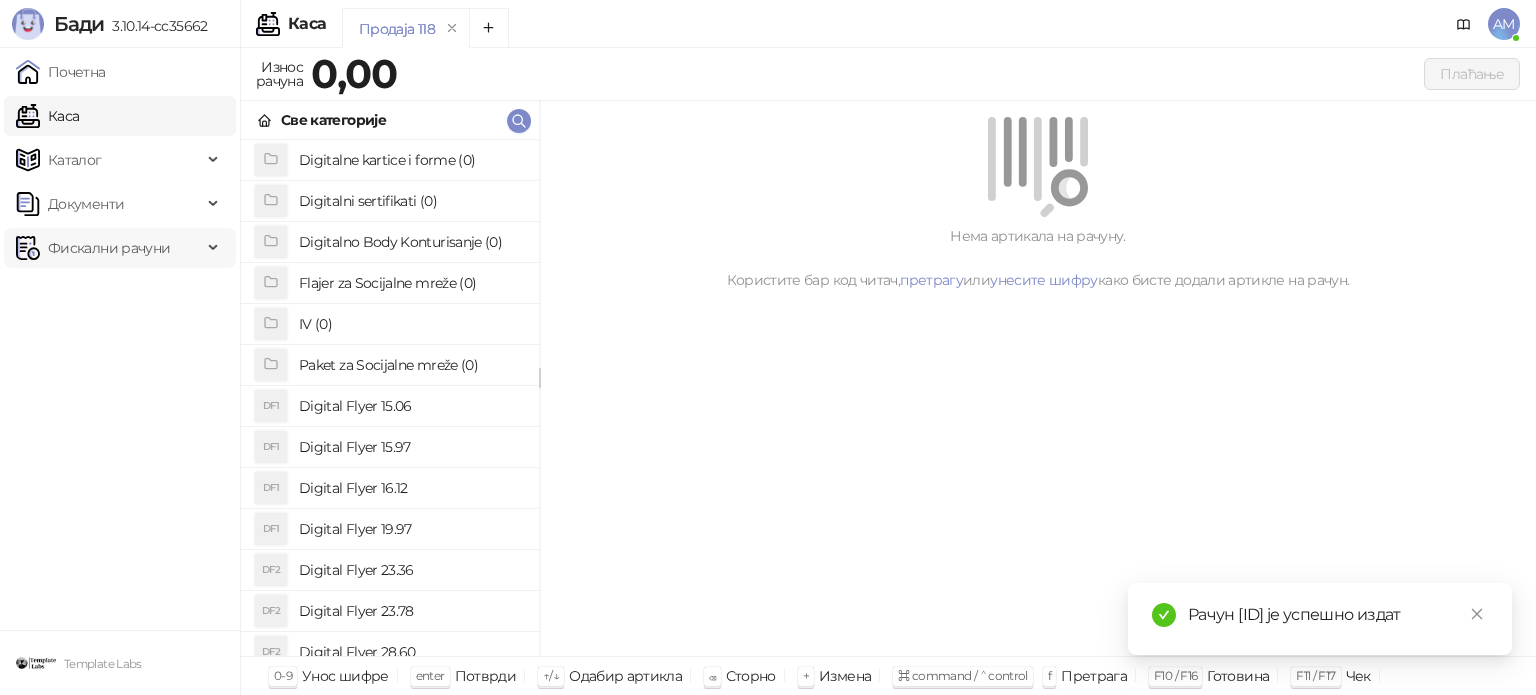 click on "Фискални рачуни" at bounding box center [109, 248] 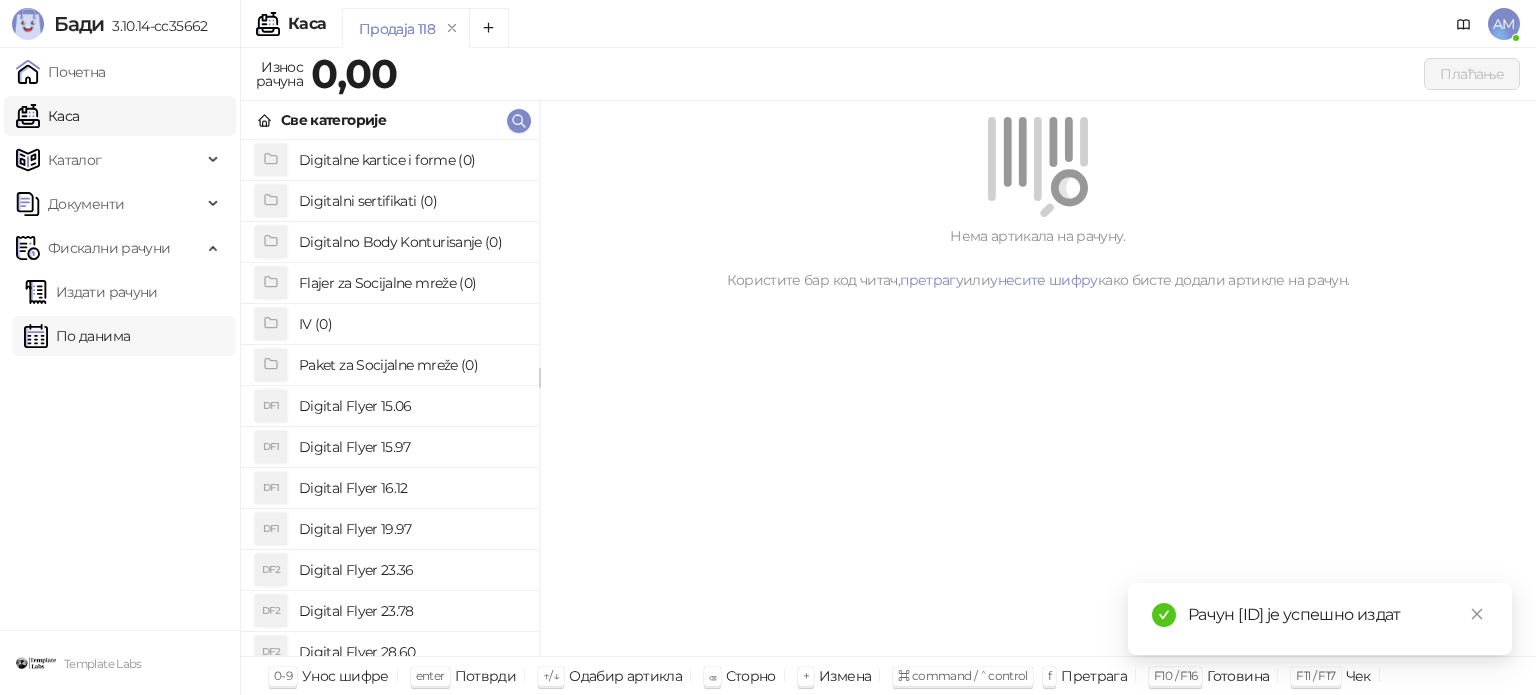 click on "По данима" at bounding box center [77, 336] 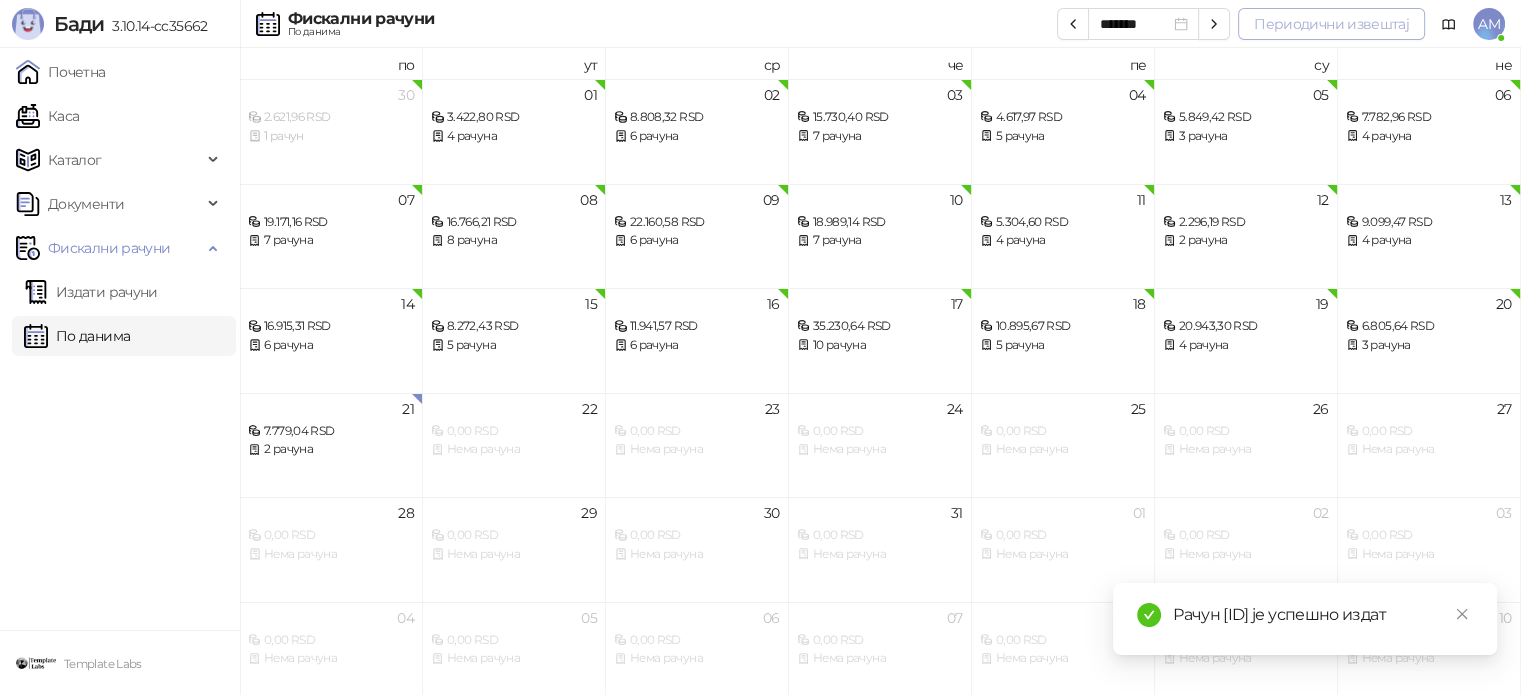 click on "Периодични извештај" at bounding box center (1331, 24) 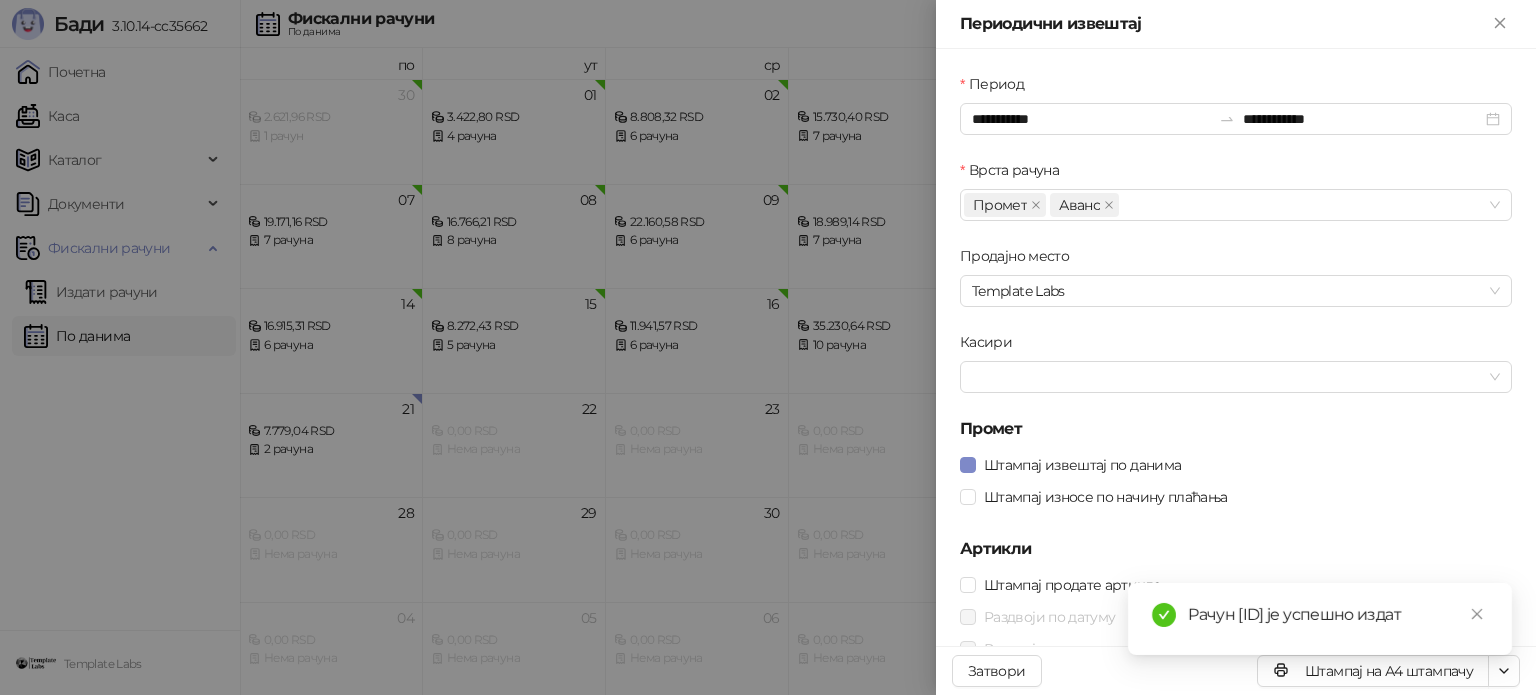 click on "Рачун [ID] је успешно издат" at bounding box center [1320, 619] 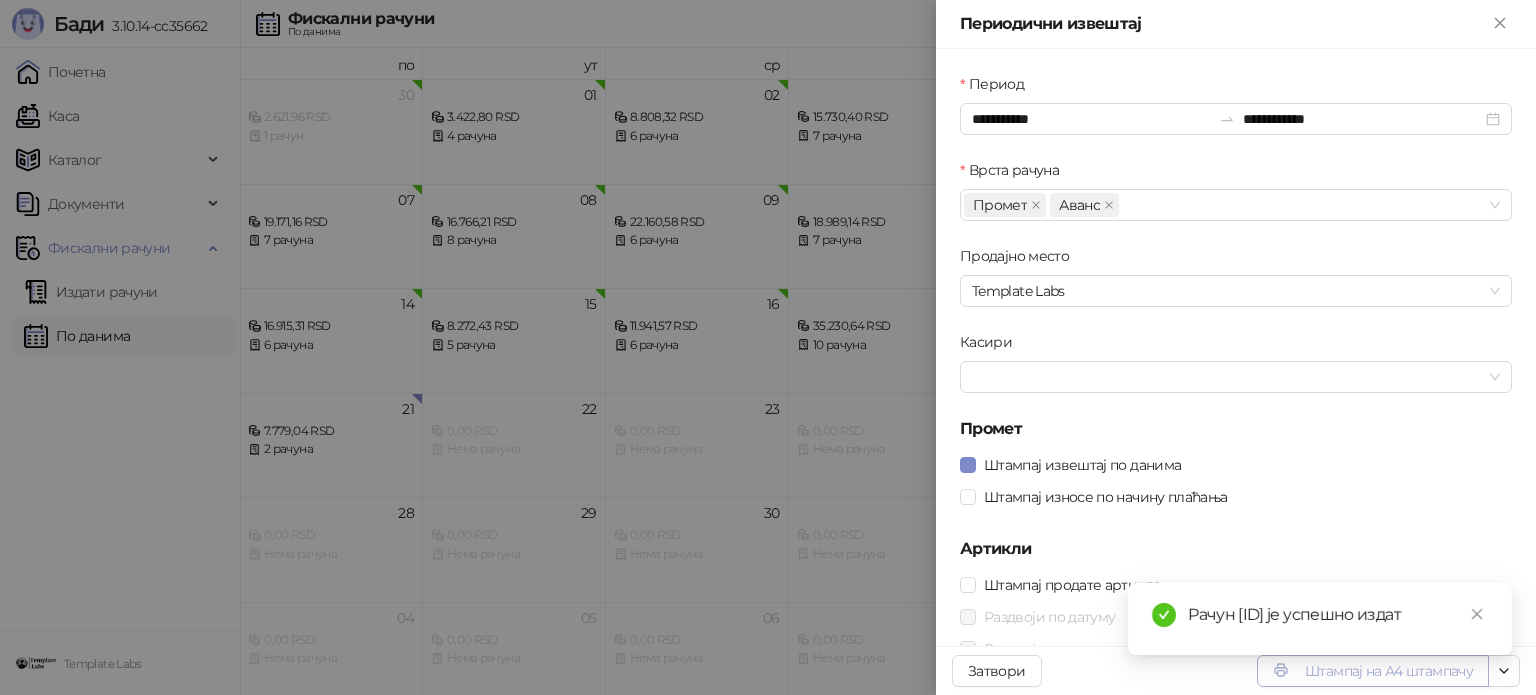 click on "Штампај на А4 штампачу" at bounding box center [1373, 671] 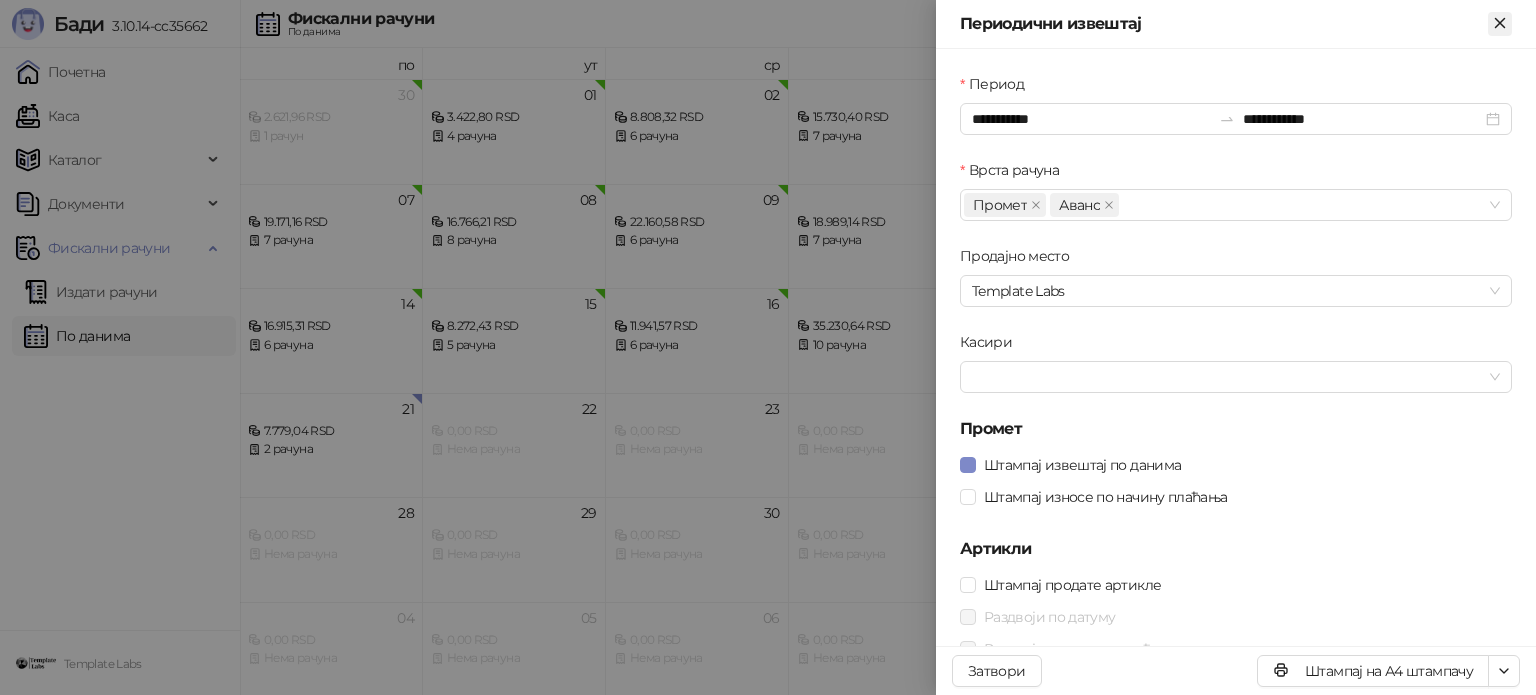 click 